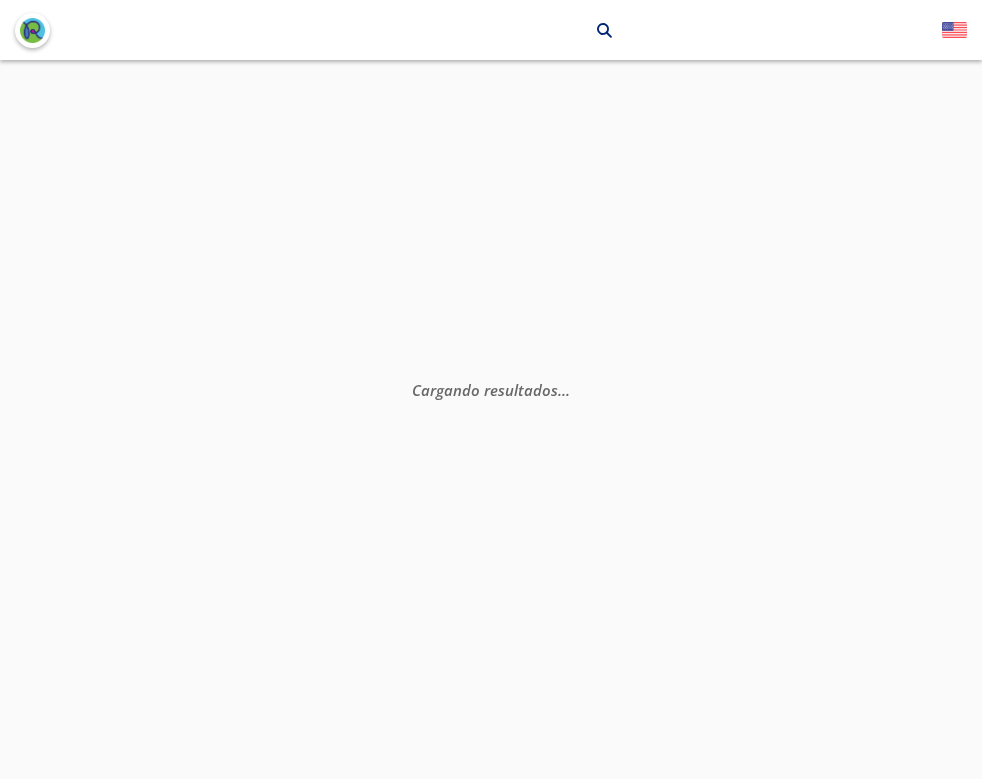 scroll, scrollTop: 0, scrollLeft: 0, axis: both 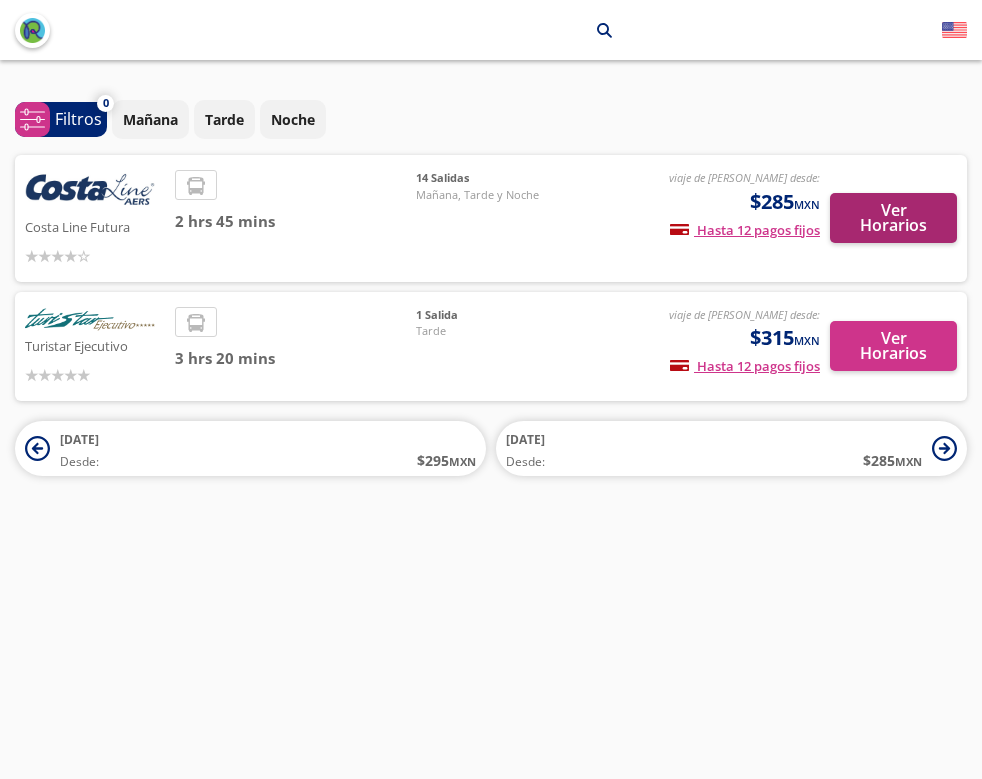 click on "Ver Horarios" at bounding box center (893, 218) 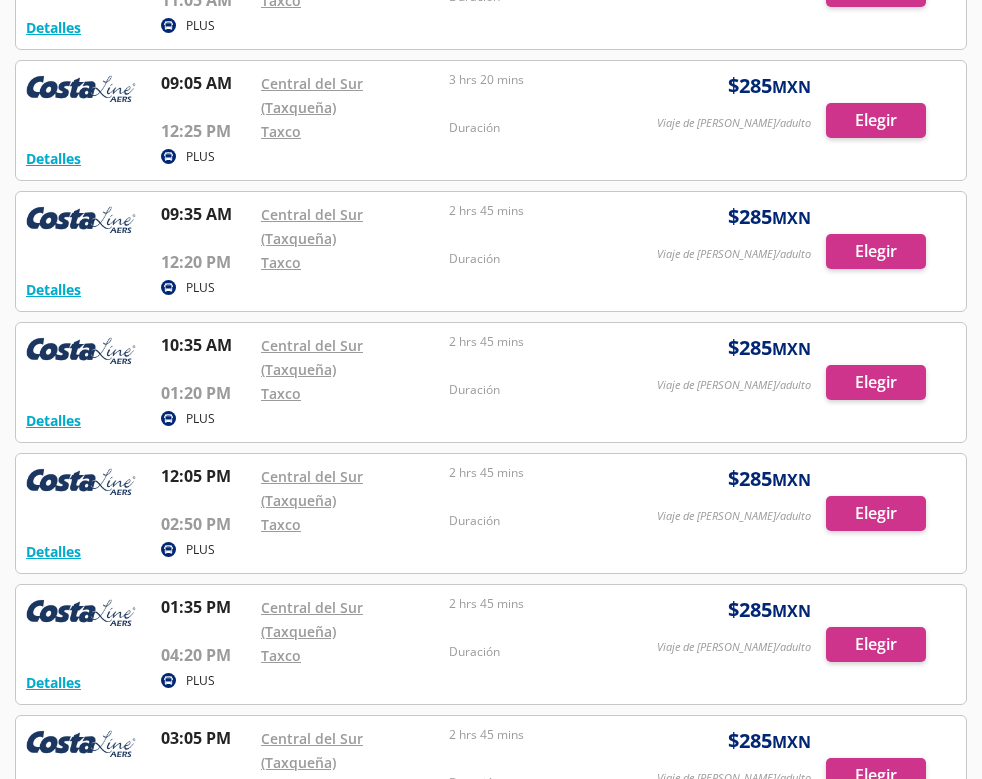 scroll, scrollTop: 896, scrollLeft: 0, axis: vertical 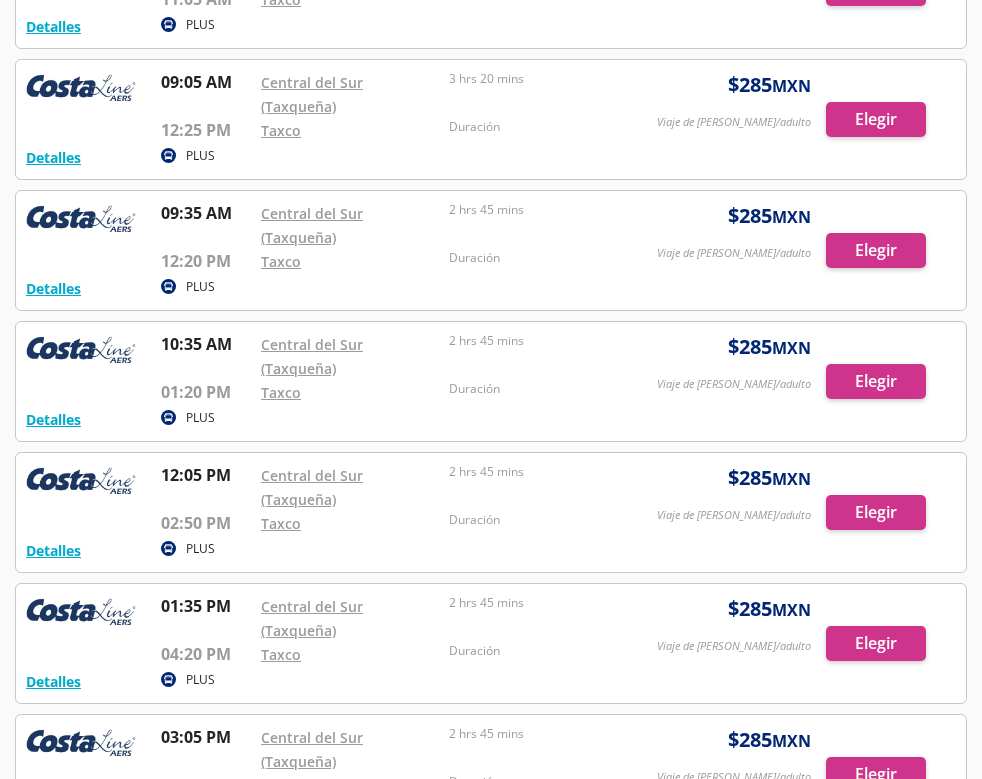 click at bounding box center (491, 250) 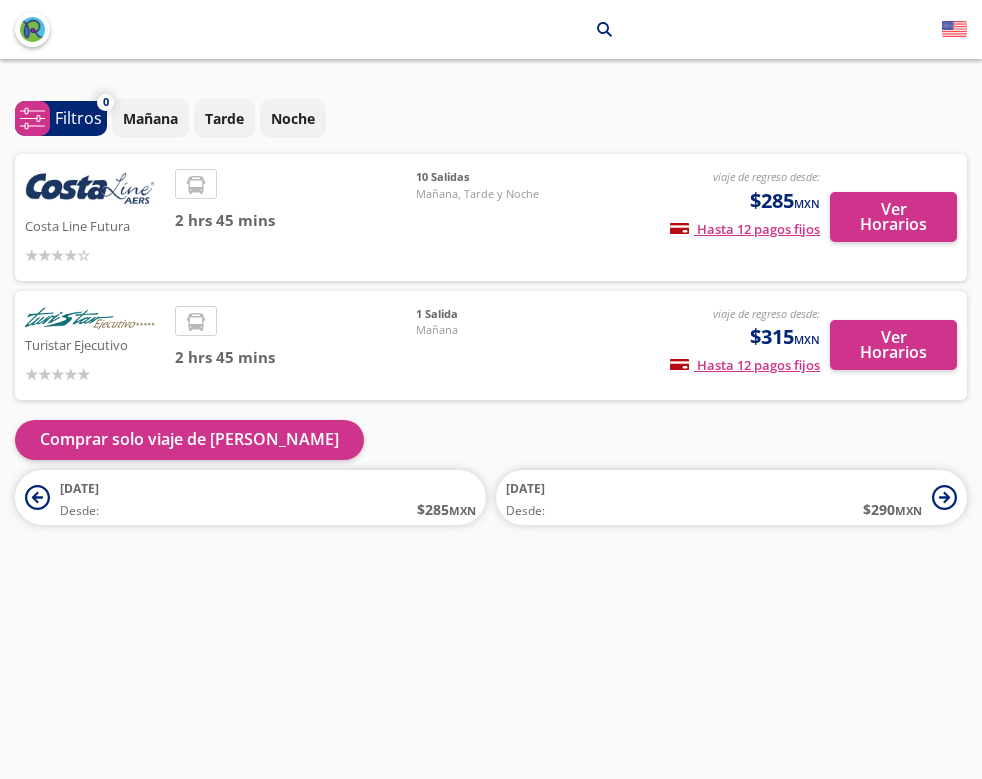 scroll, scrollTop: 1, scrollLeft: 0, axis: vertical 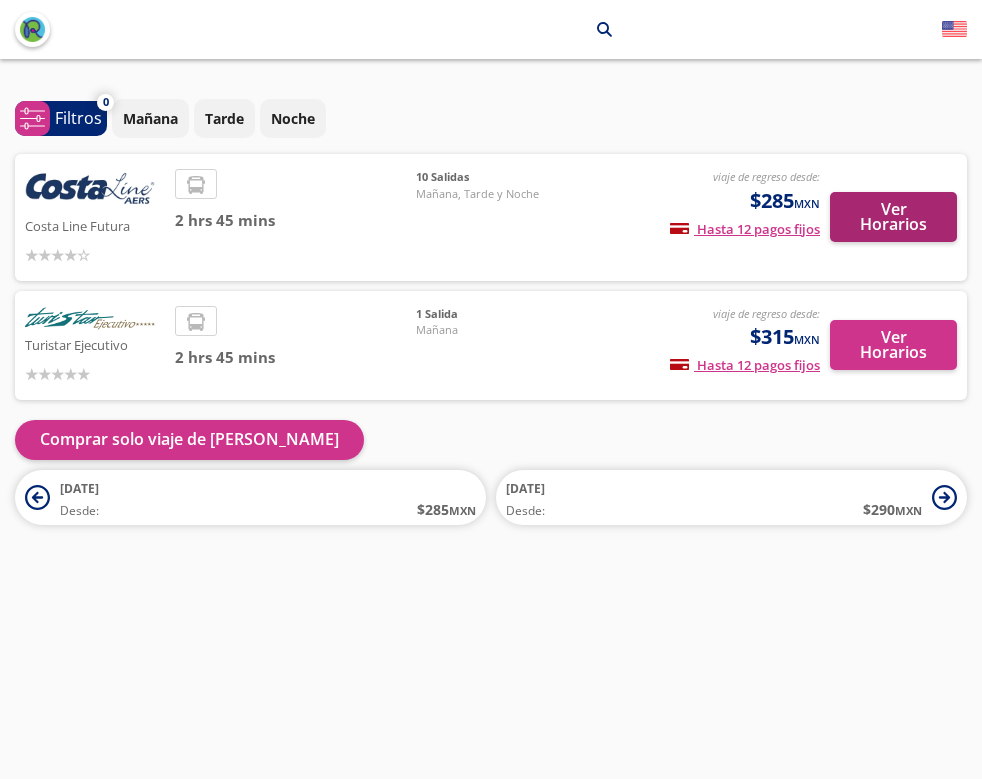 click on "Ver Horarios" at bounding box center [893, 217] 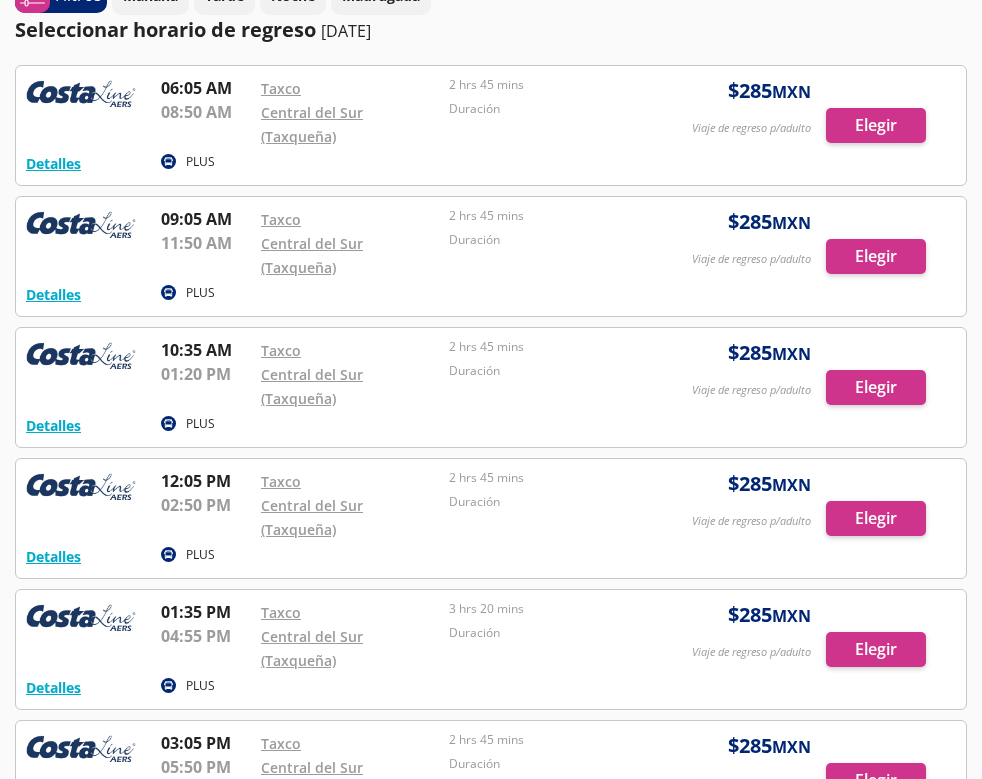 scroll, scrollTop: 240, scrollLeft: 0, axis: vertical 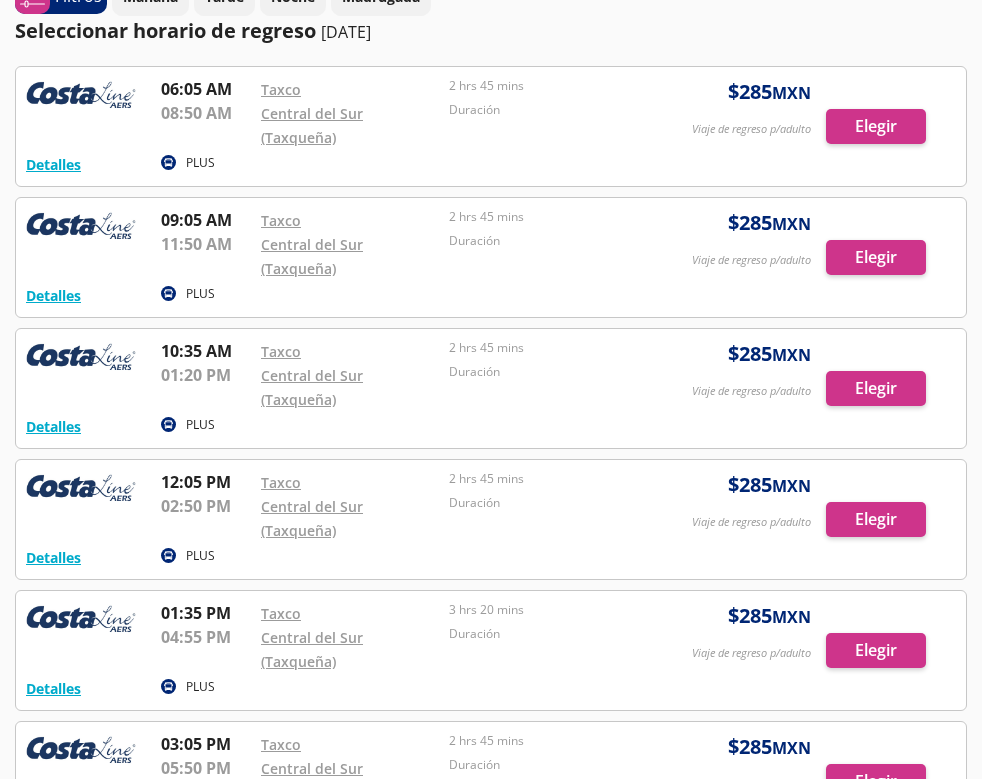 click at bounding box center [491, 257] 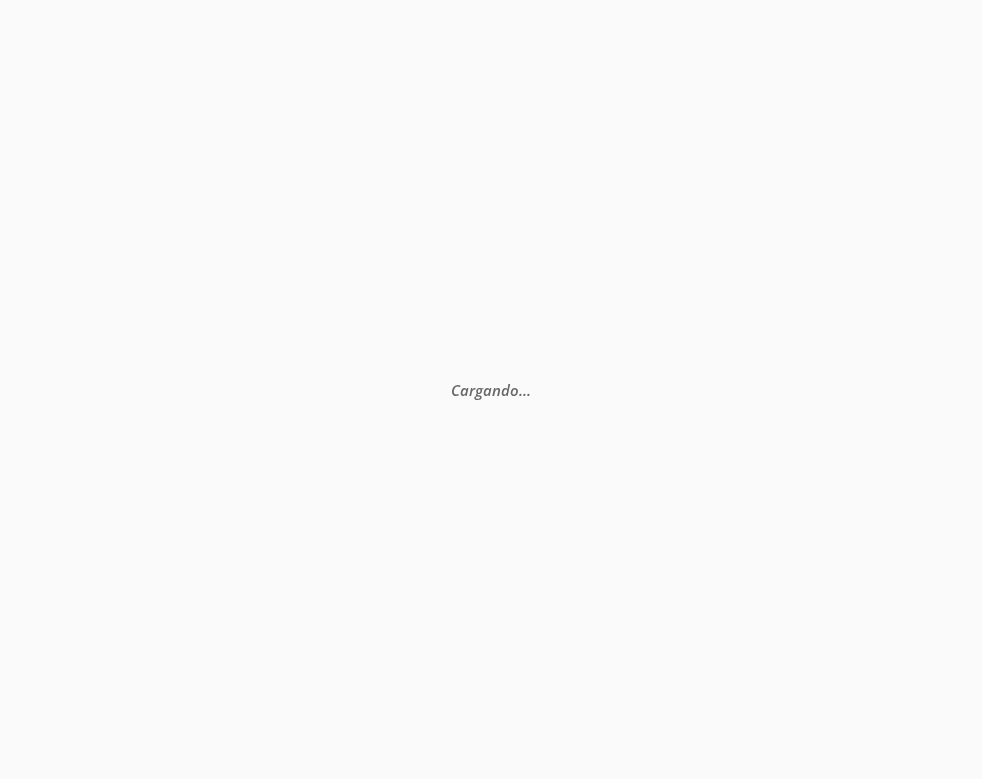 scroll, scrollTop: 0, scrollLeft: 0, axis: both 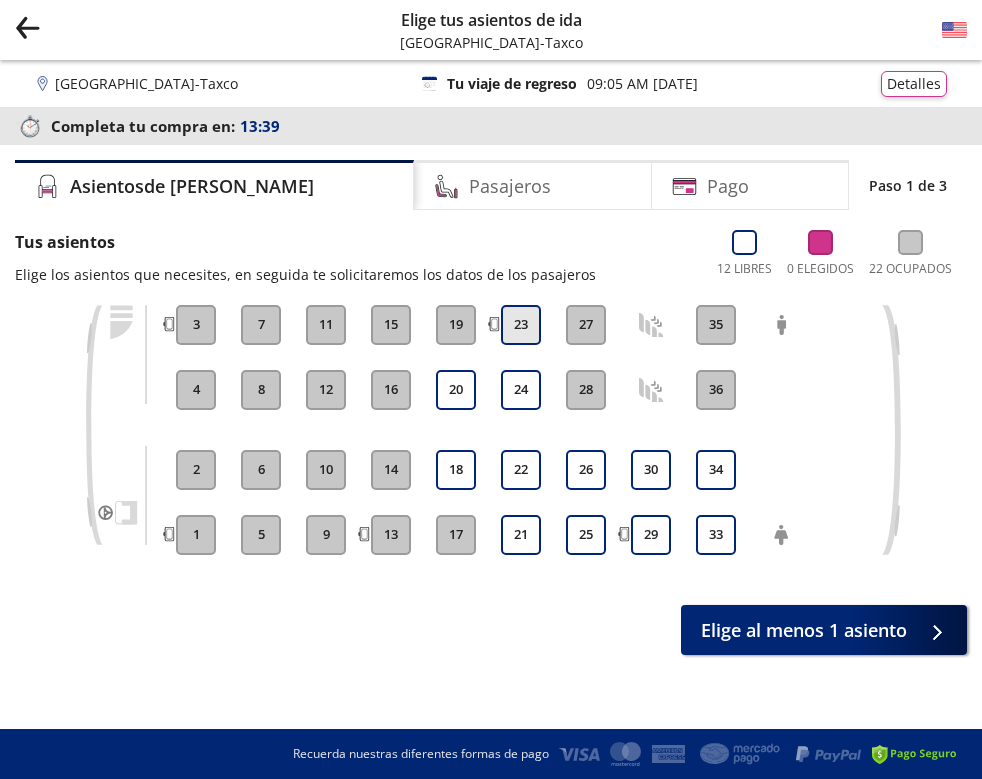 click on "23" at bounding box center [521, 325] 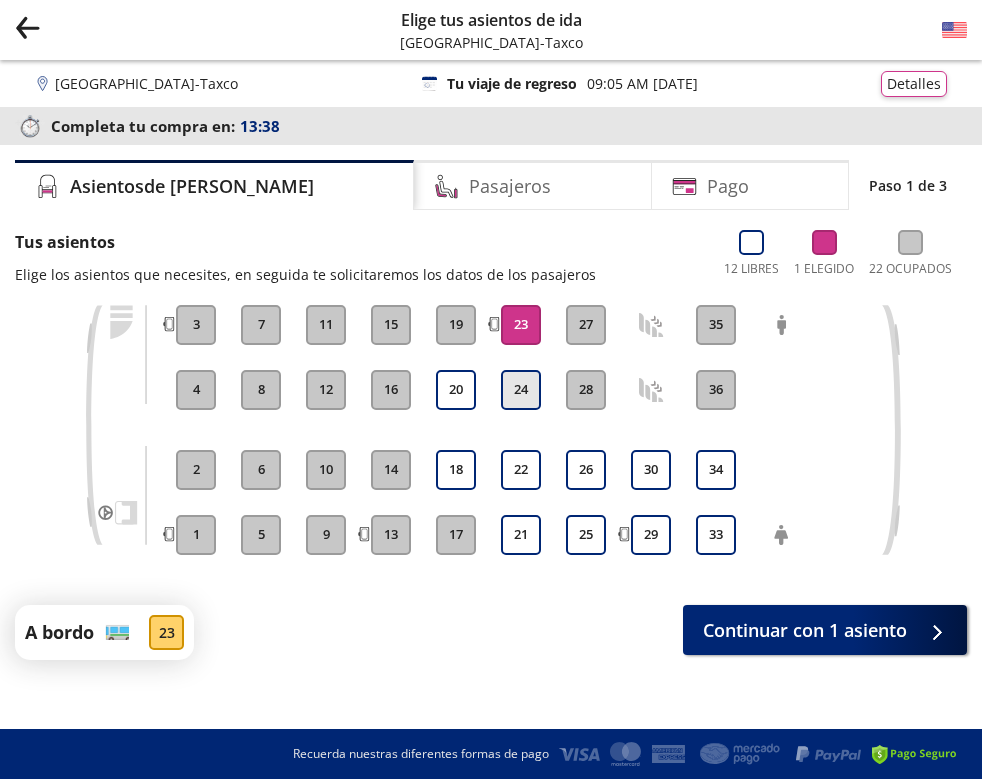 click on "24" at bounding box center [521, 390] 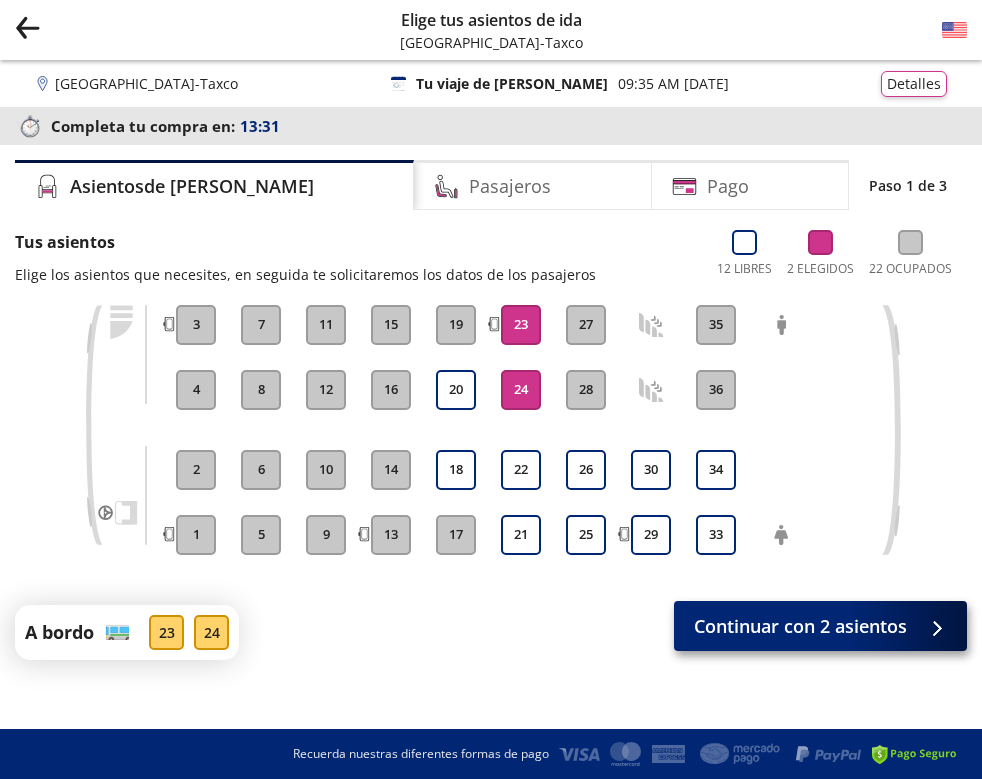 click on "Continuar con 2 asientos" at bounding box center (800, 626) 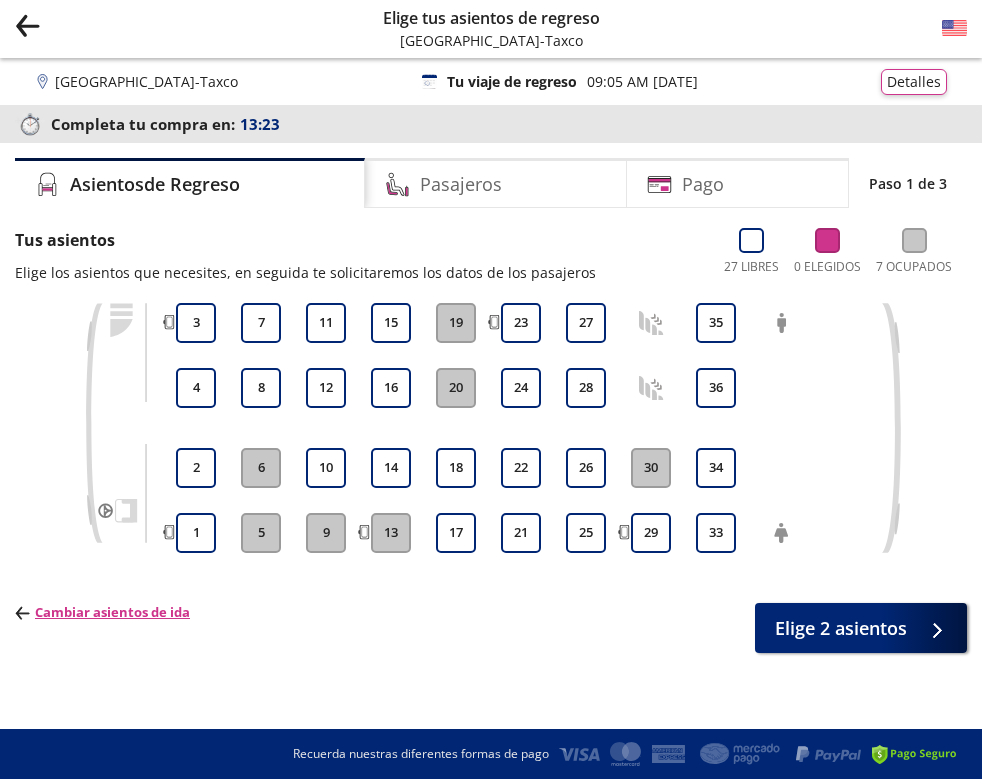 scroll, scrollTop: 2, scrollLeft: 0, axis: vertical 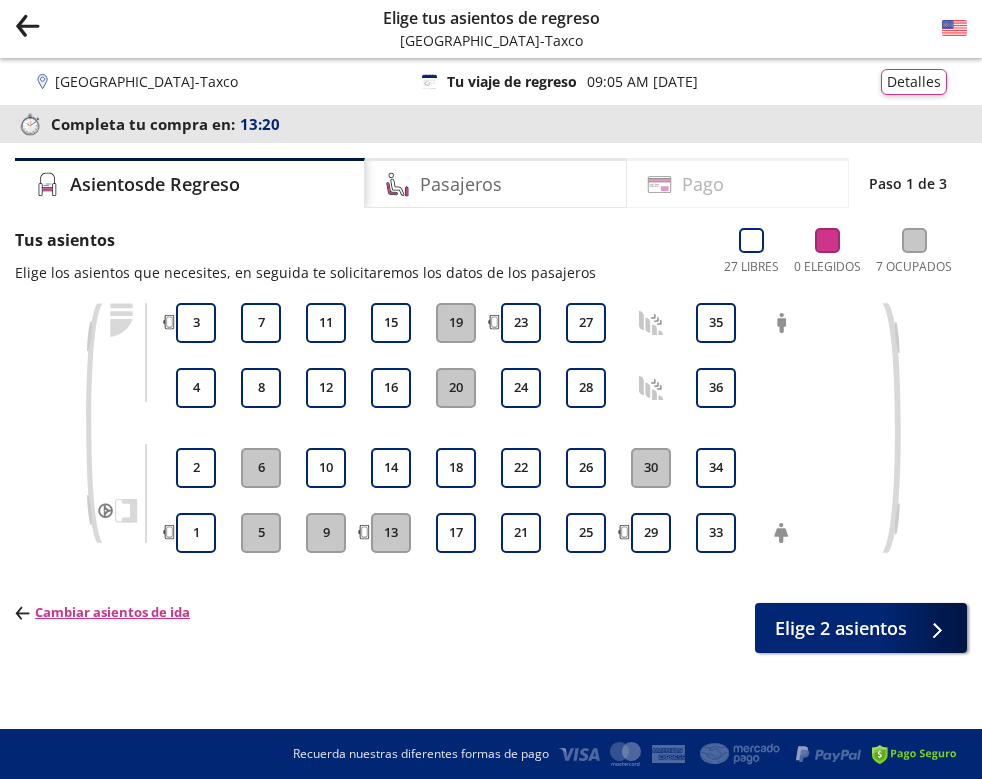 click on "Pago" at bounding box center [738, 183] 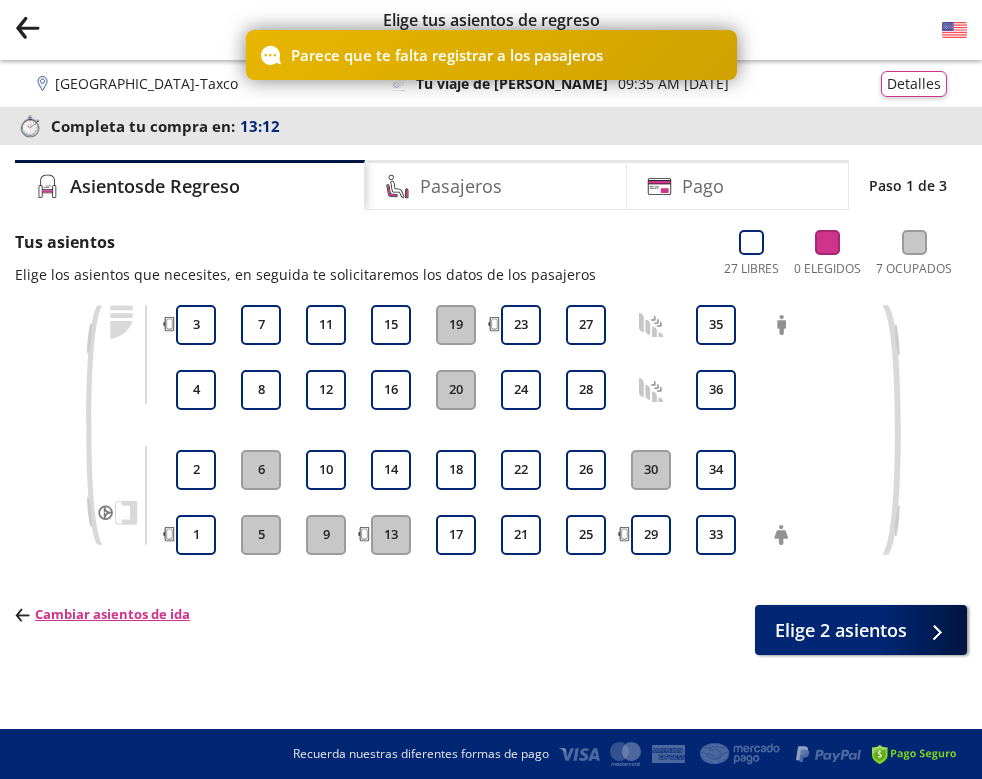 scroll, scrollTop: 0, scrollLeft: 0, axis: both 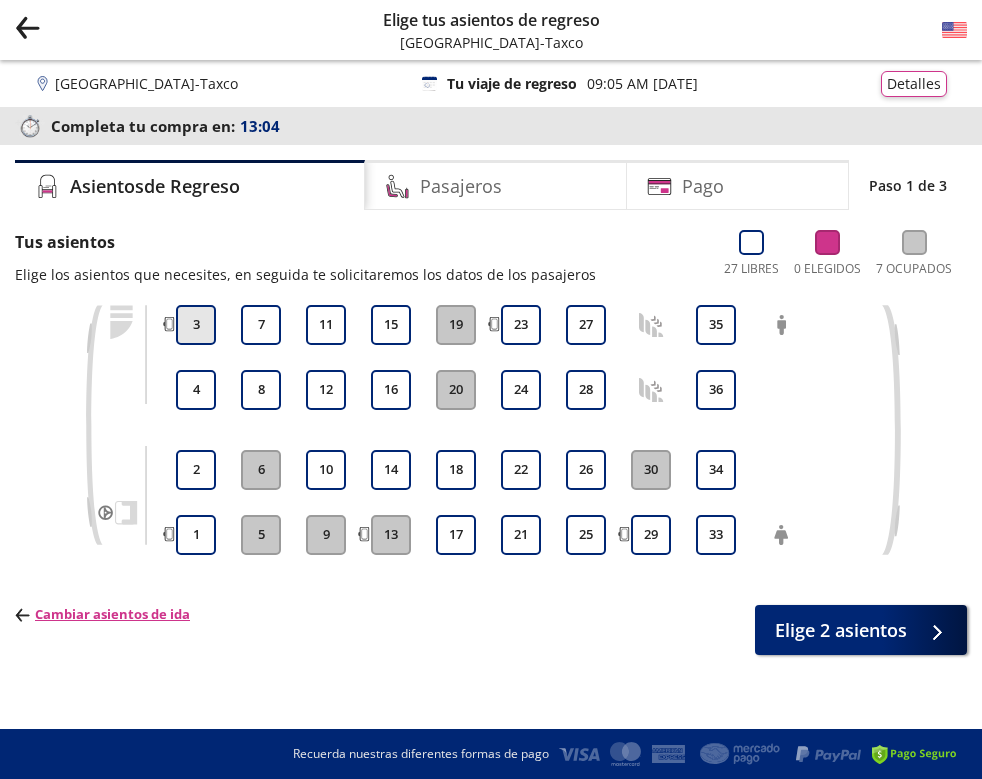 click on "3" at bounding box center (196, 325) 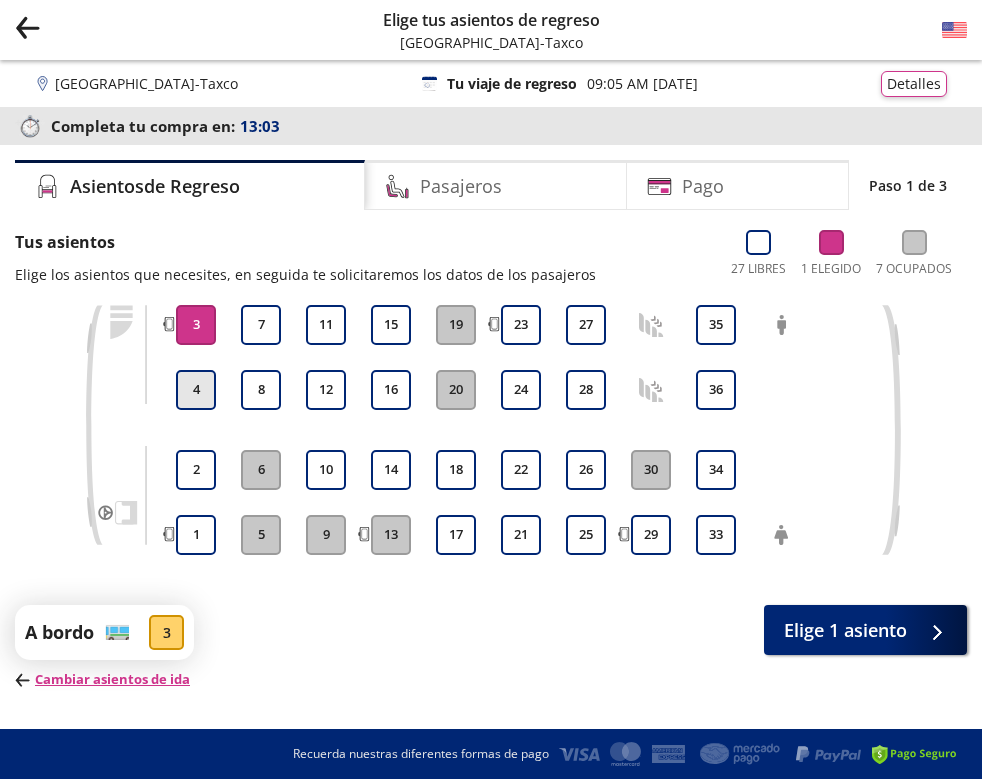 click on "4" at bounding box center (196, 390) 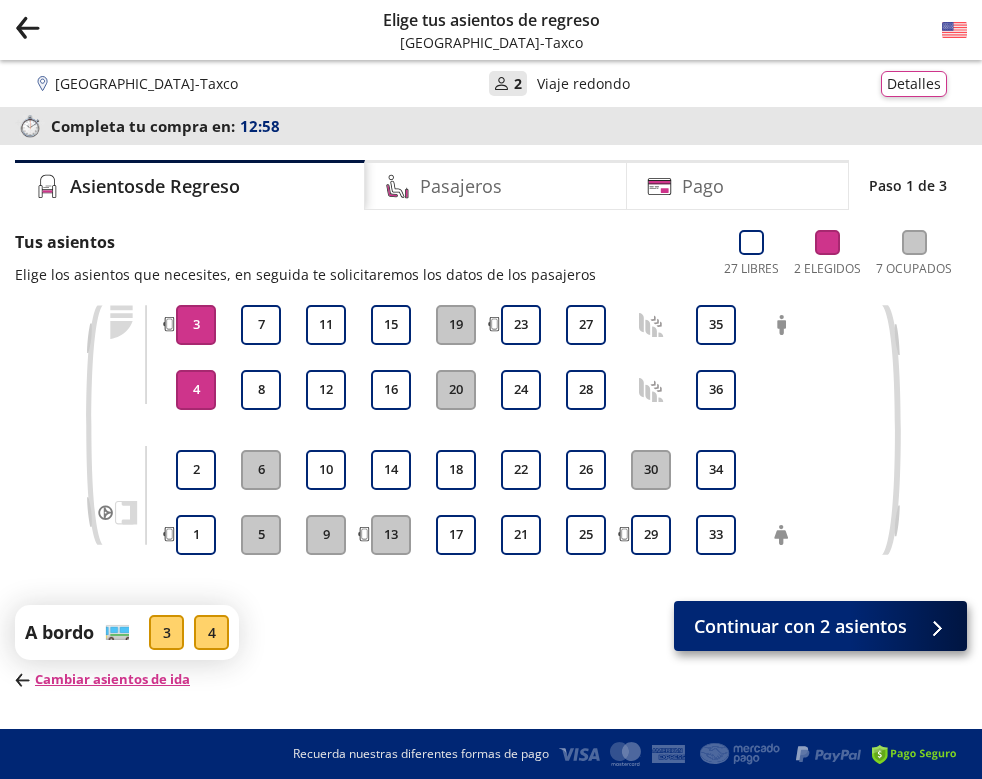 click on "Continuar con 2 asientos" at bounding box center [800, 626] 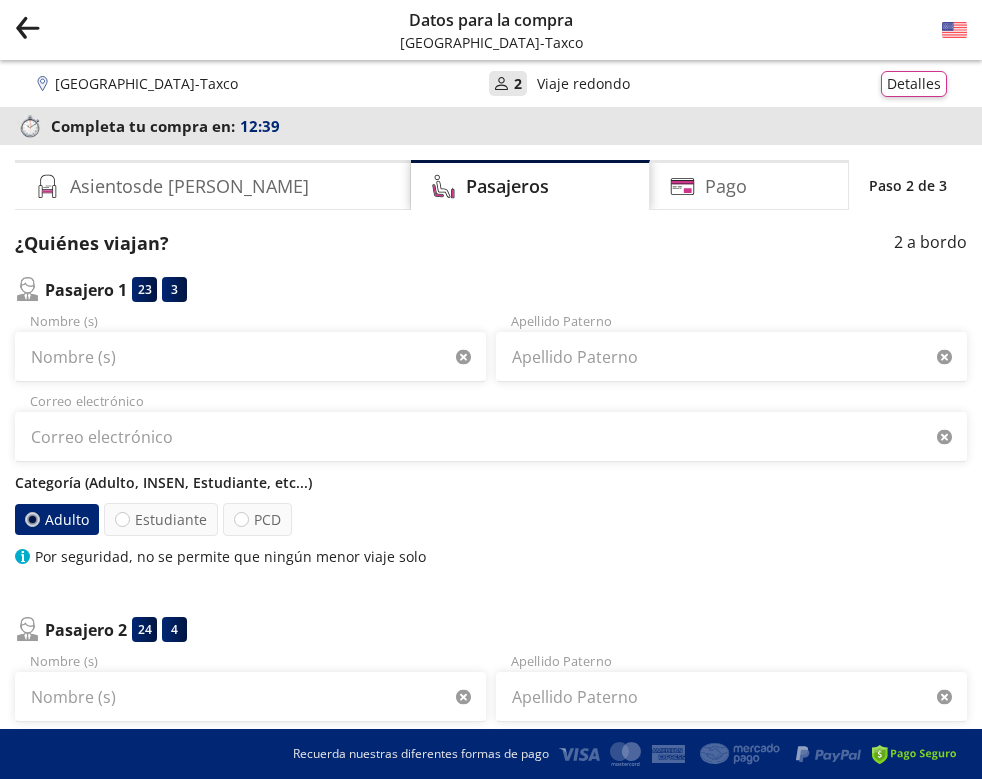 scroll, scrollTop: 0, scrollLeft: 0, axis: both 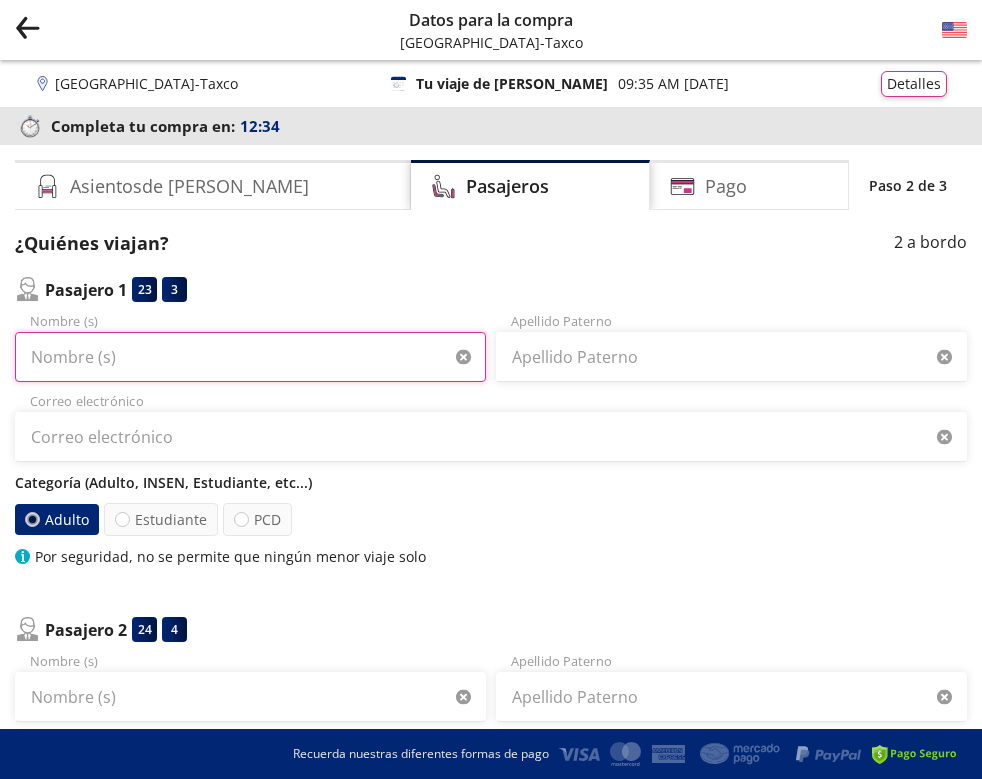 click on "Nombre (s)" at bounding box center [250, 357] 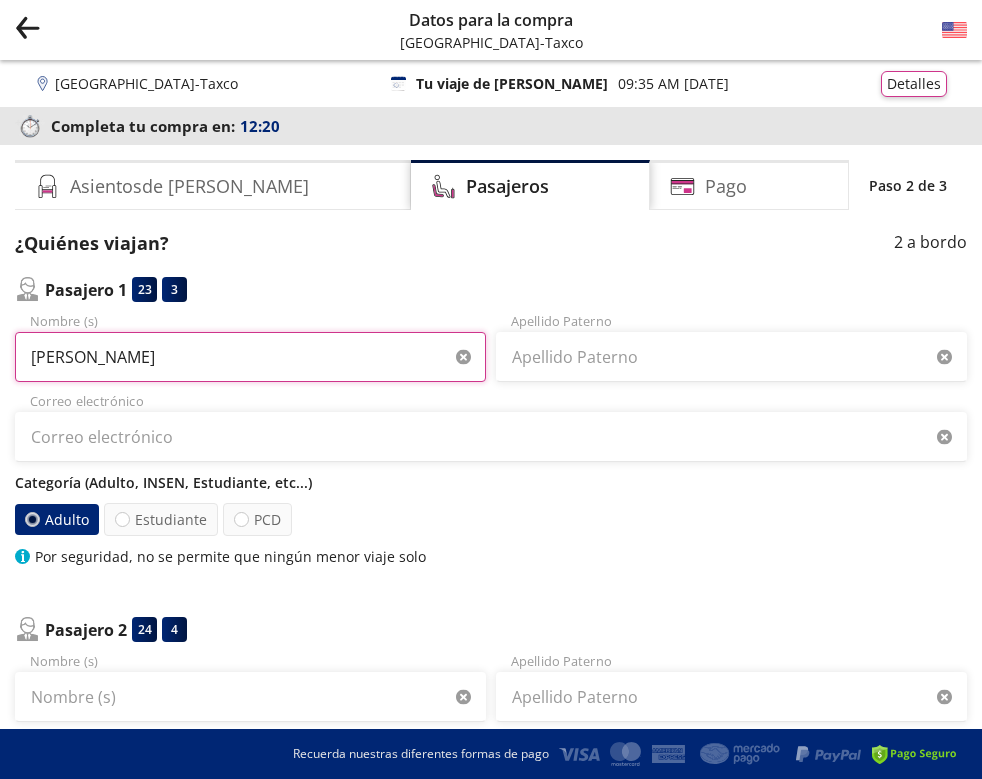type on "[PERSON_NAME]" 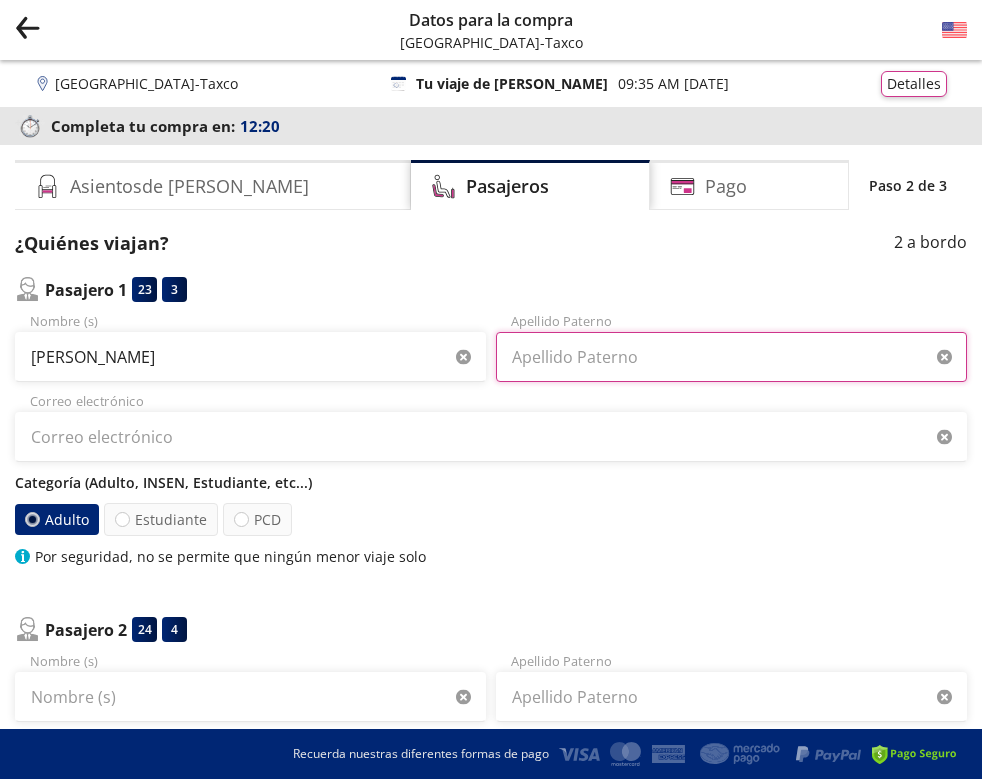 click on "Apellido Paterno" at bounding box center [731, 357] 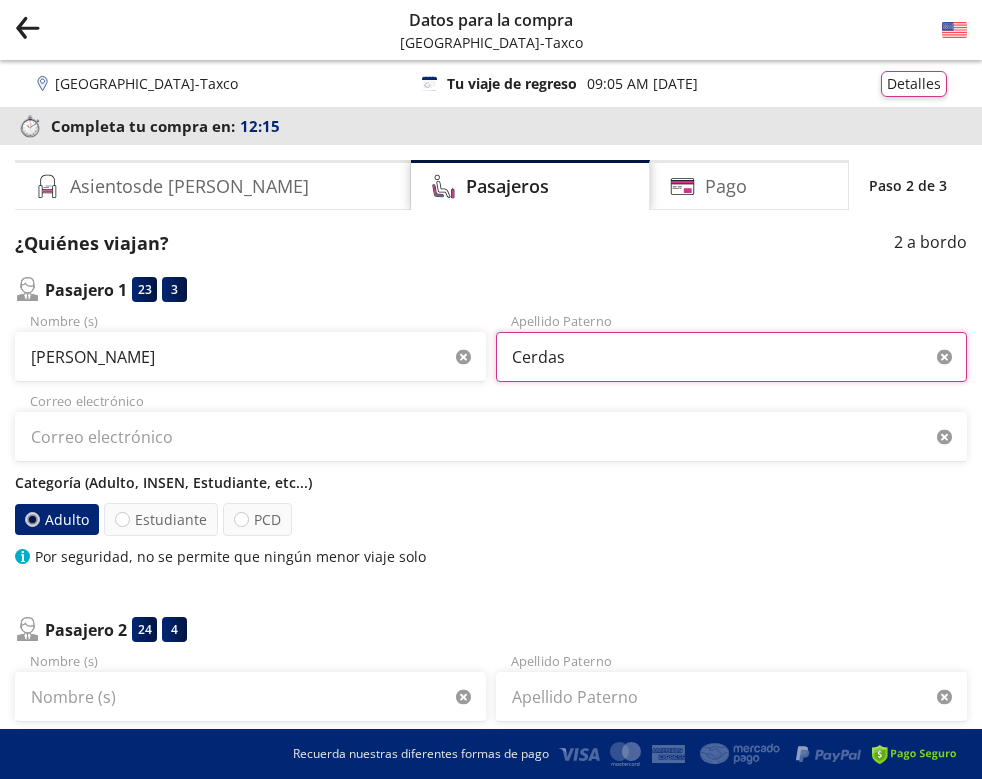 type on "Cerdas" 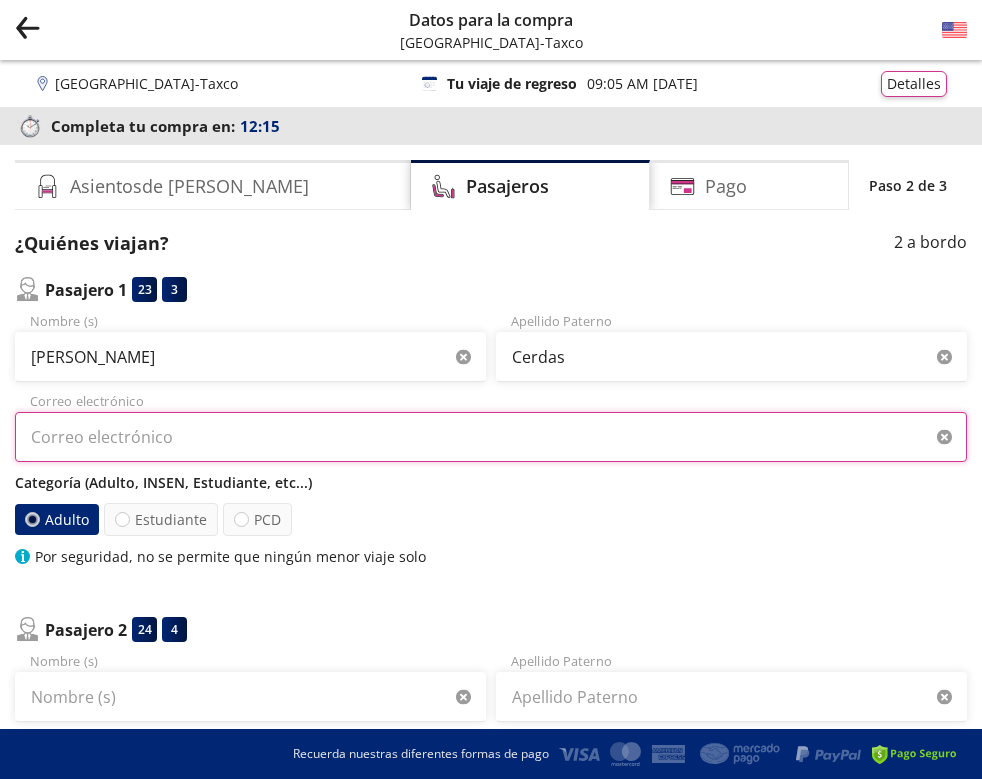 click on "Correo electrónico" at bounding box center (491, 437) 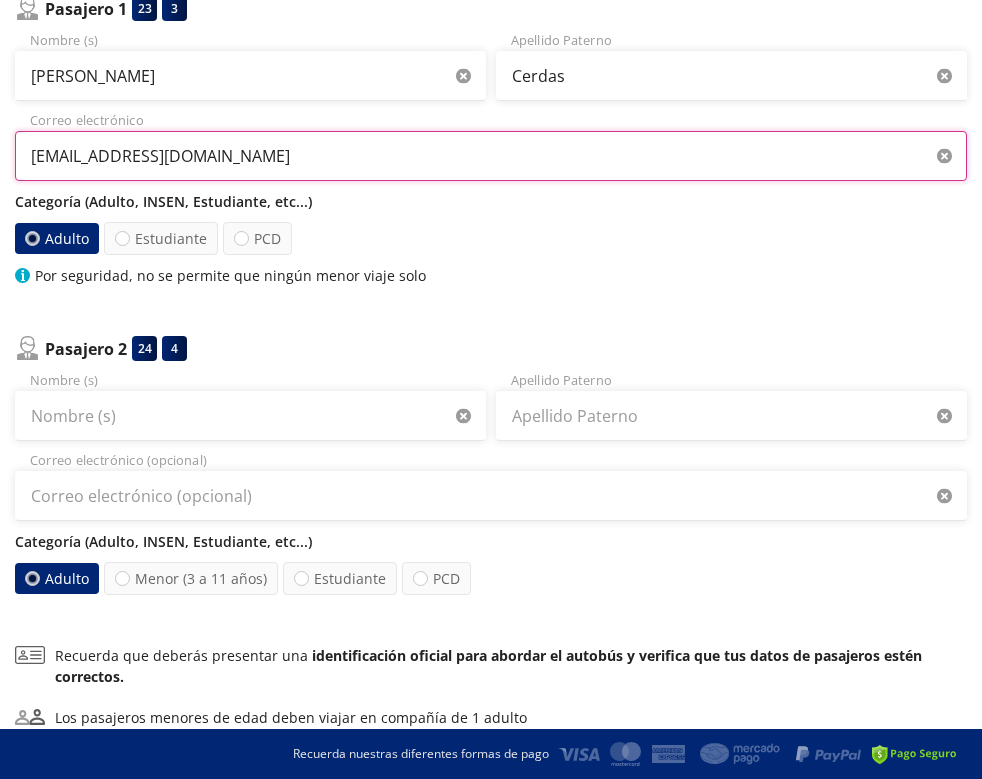 scroll, scrollTop: 282, scrollLeft: 0, axis: vertical 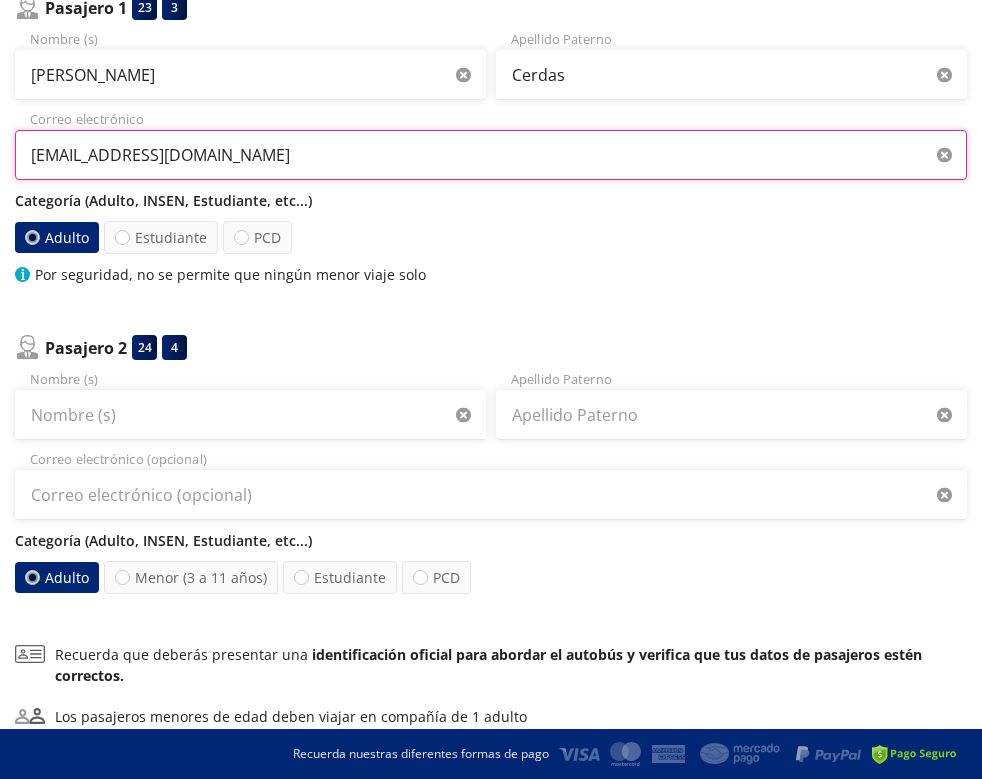 type on "[EMAIL_ADDRESS][DOMAIN_NAME]" 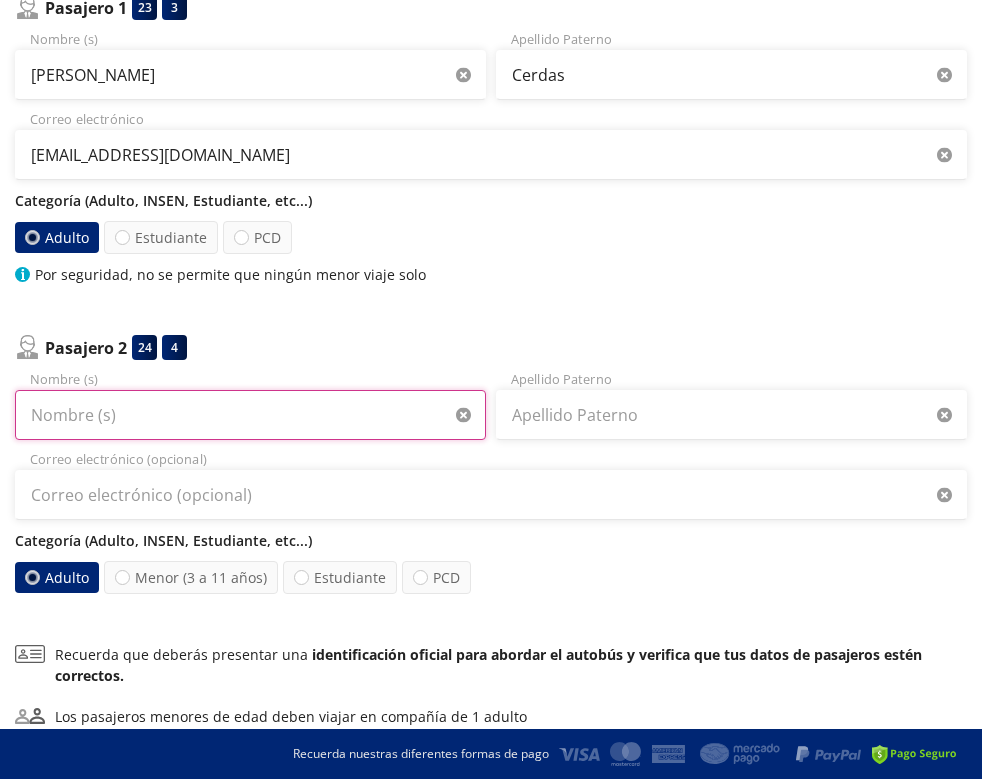 click on "Nombre (s)" at bounding box center (250, 415) 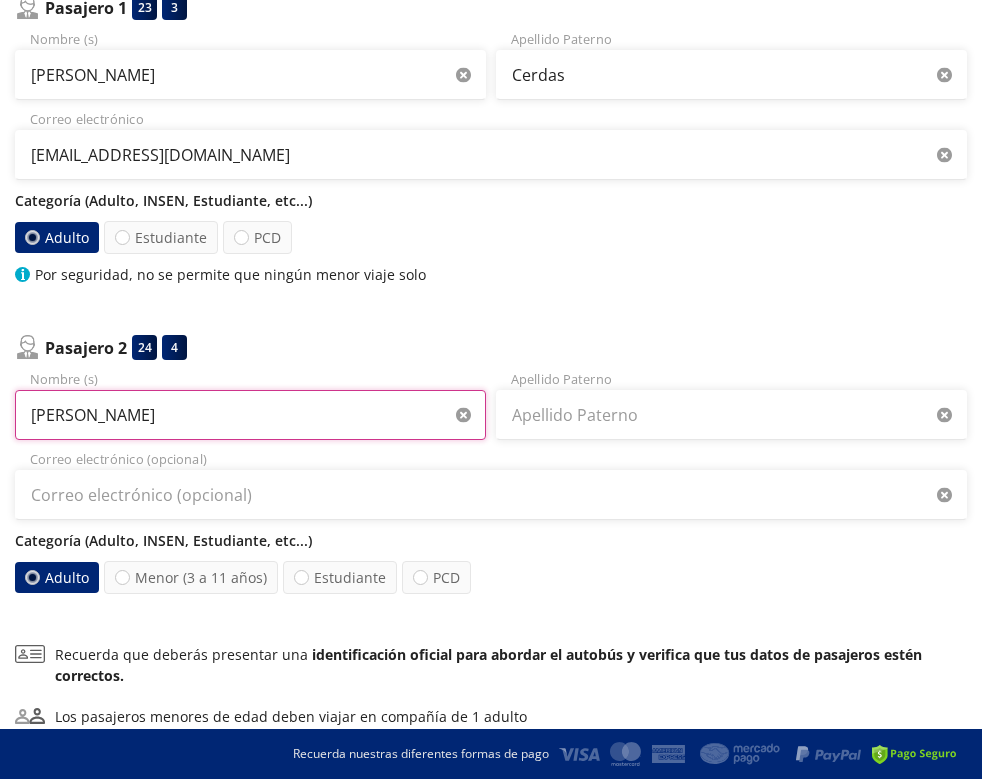 type on "[PERSON_NAME]" 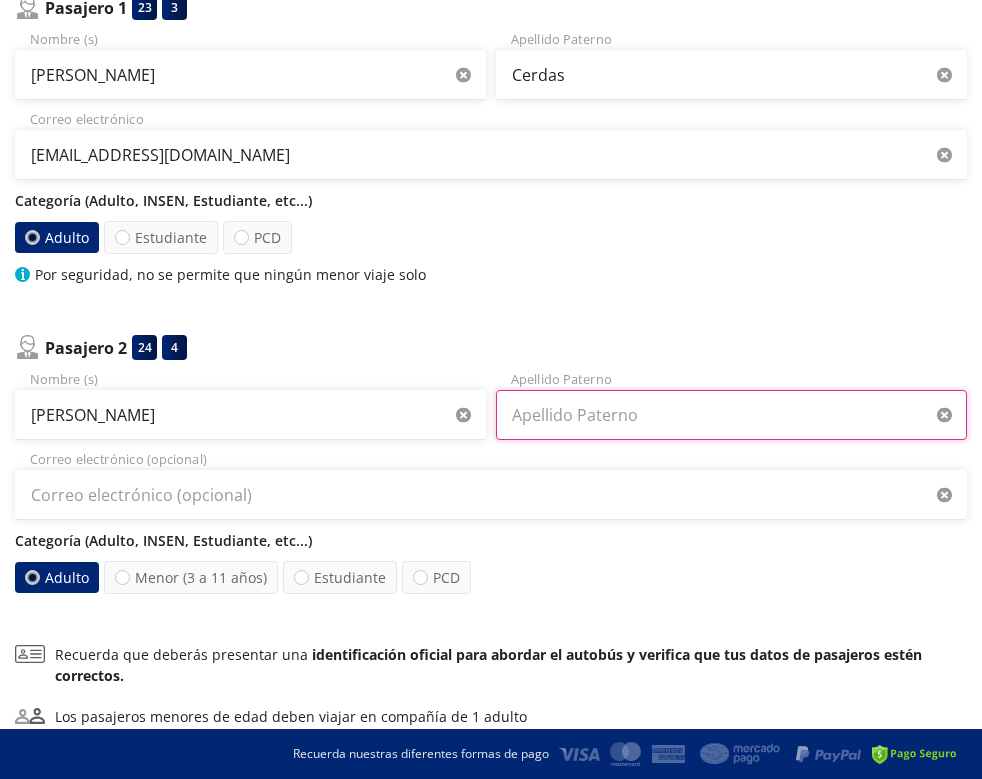 click on "Apellido Paterno" at bounding box center [731, 415] 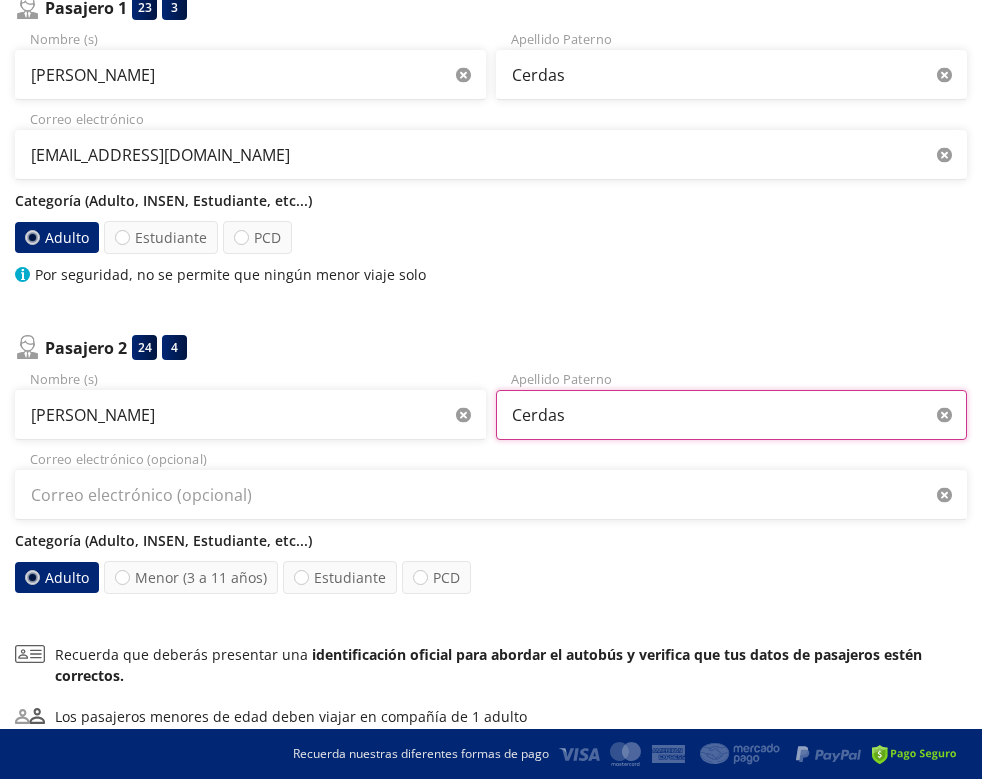 type on "Cerdas" 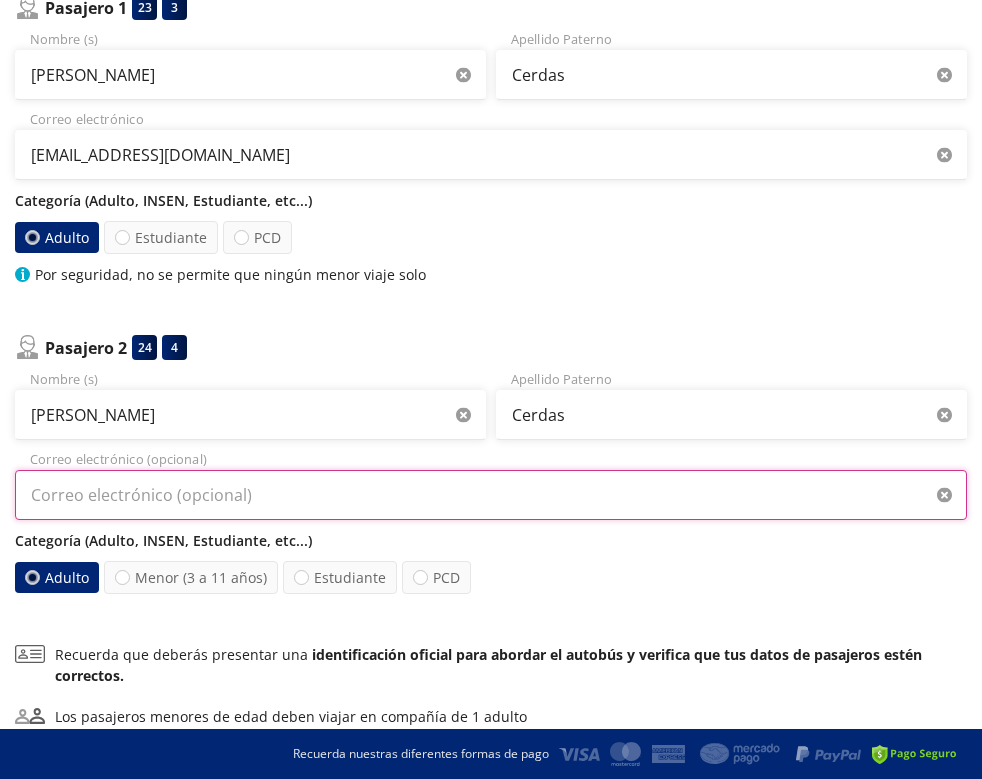 click on "Correo electrónico (opcional)" at bounding box center (491, 495) 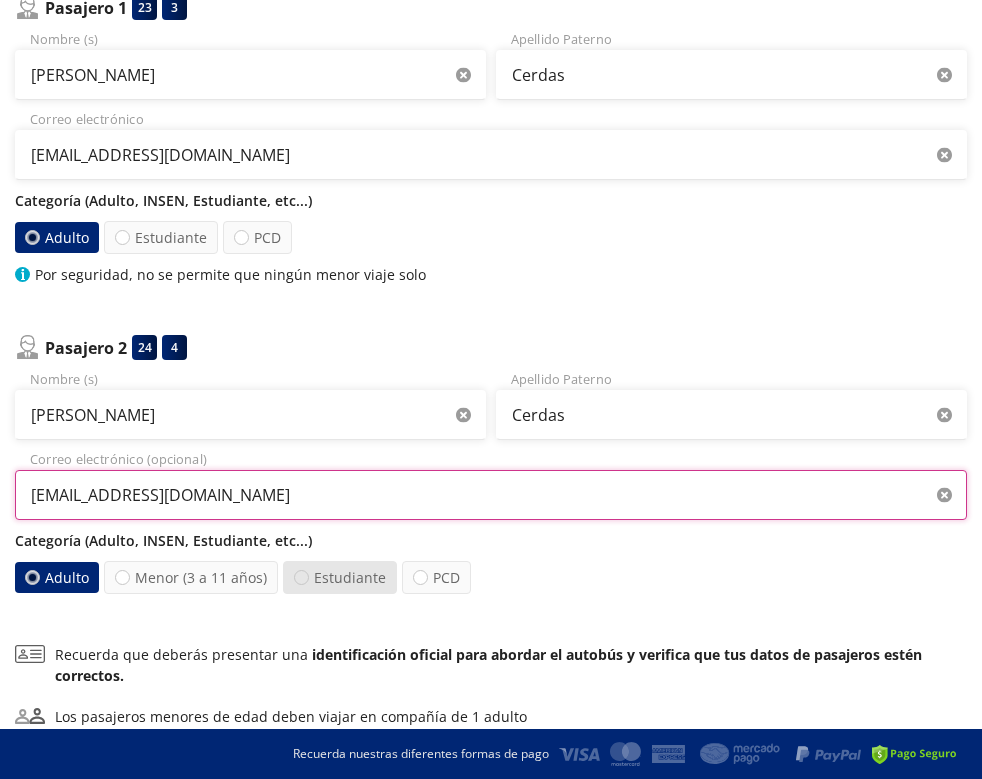type on "[EMAIL_ADDRESS][DOMAIN_NAME]" 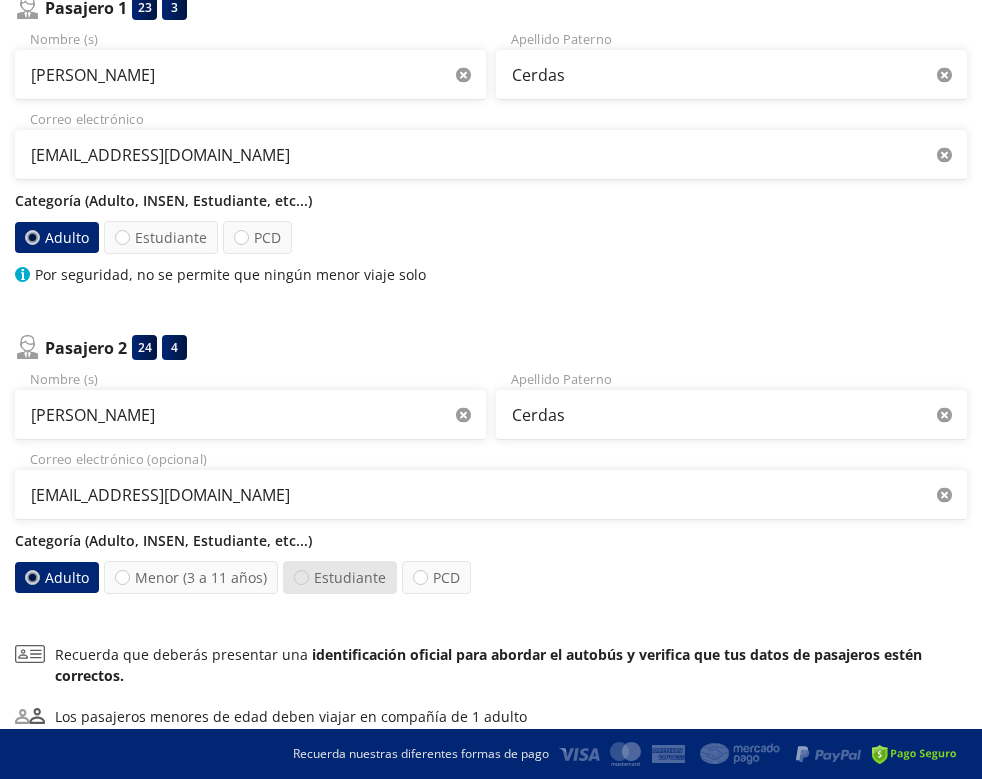 click at bounding box center (301, 577) 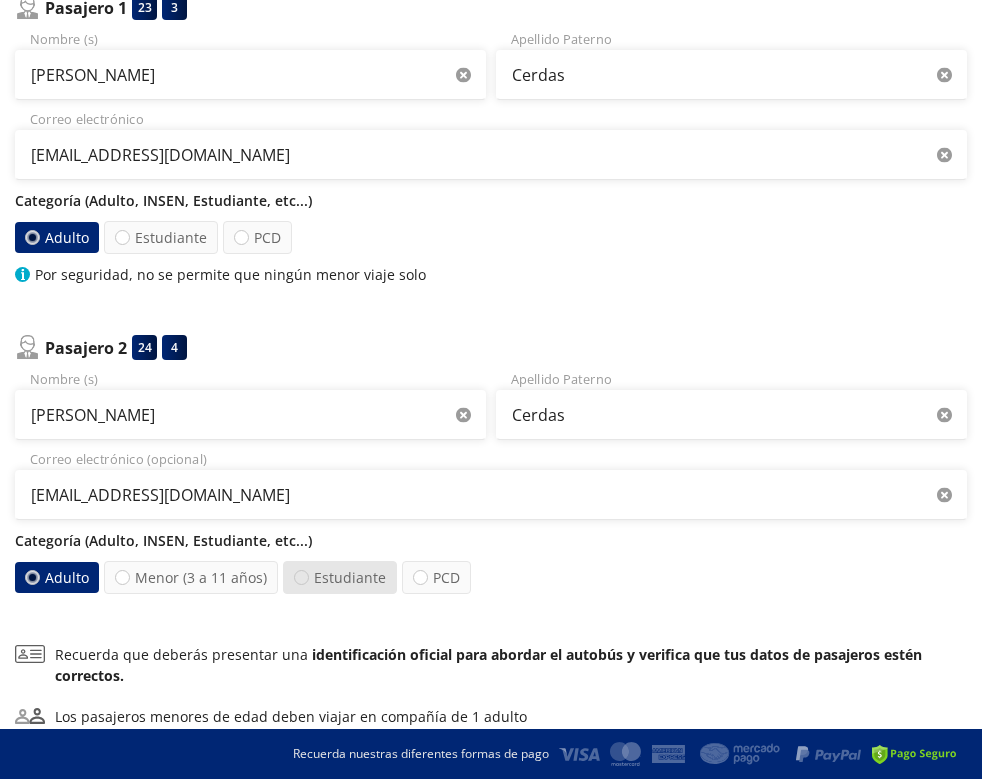 click on "Estudiante" at bounding box center [301, 577] 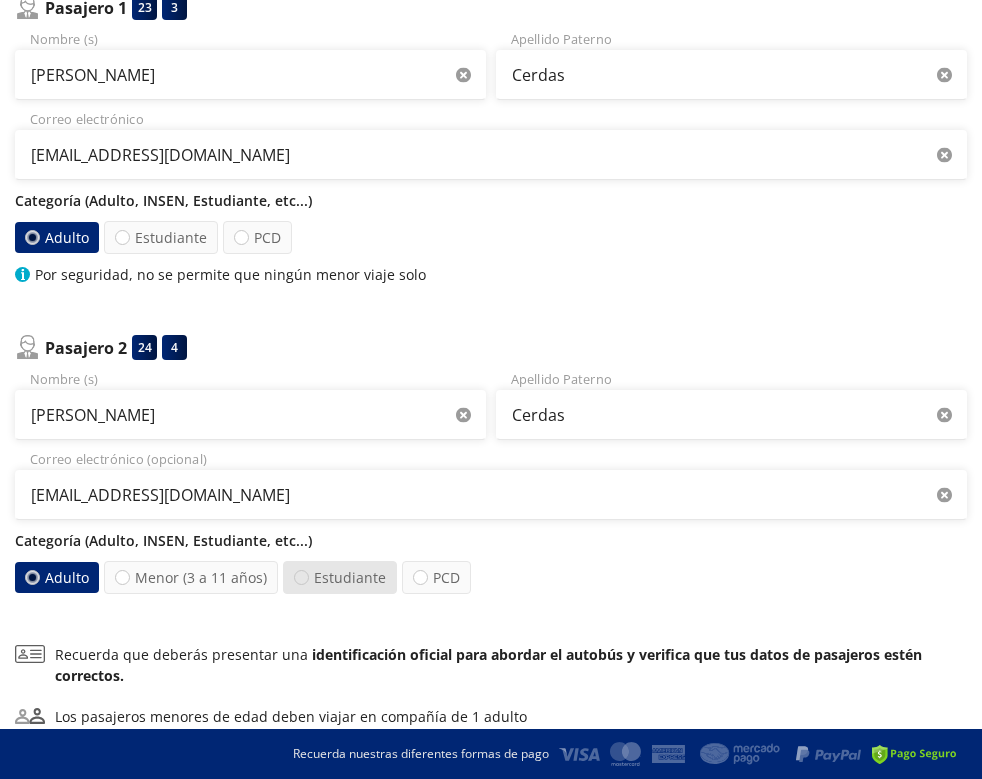 radio on "true" 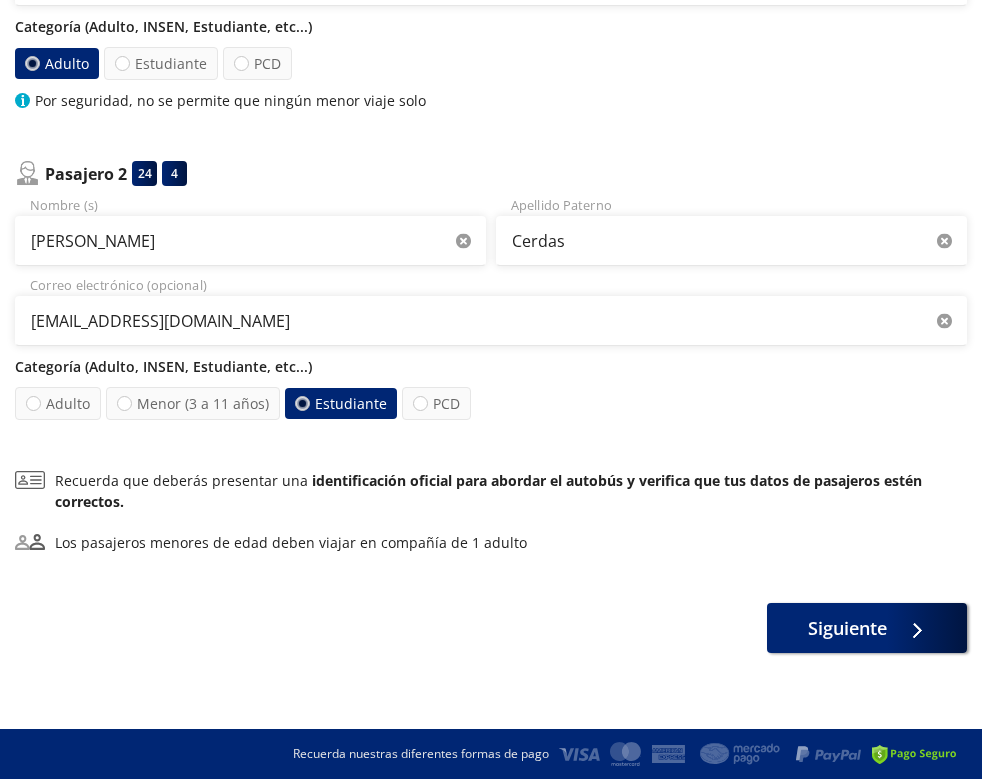scroll, scrollTop: 456, scrollLeft: 0, axis: vertical 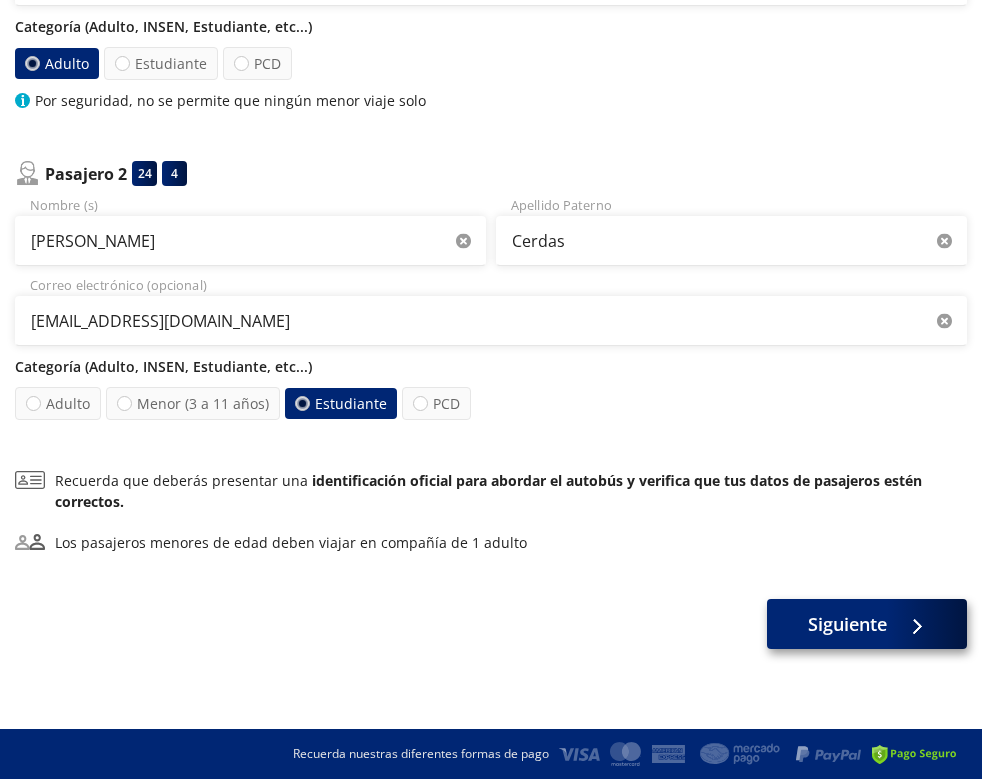 click on "Siguiente" at bounding box center [847, 624] 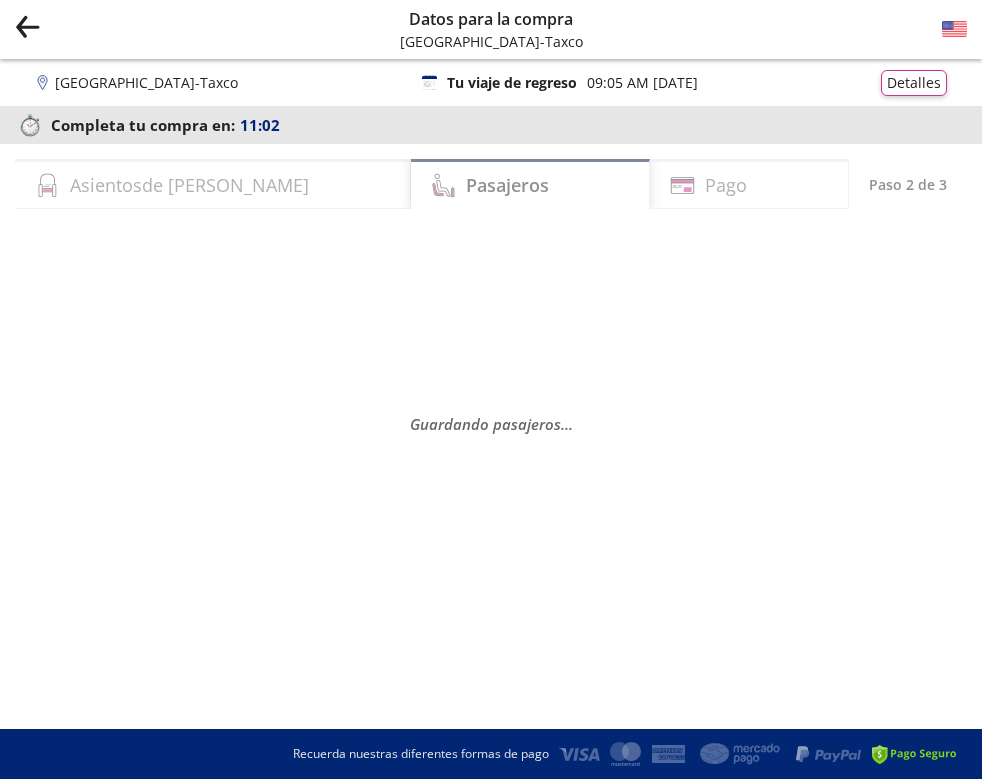scroll, scrollTop: 0, scrollLeft: 0, axis: both 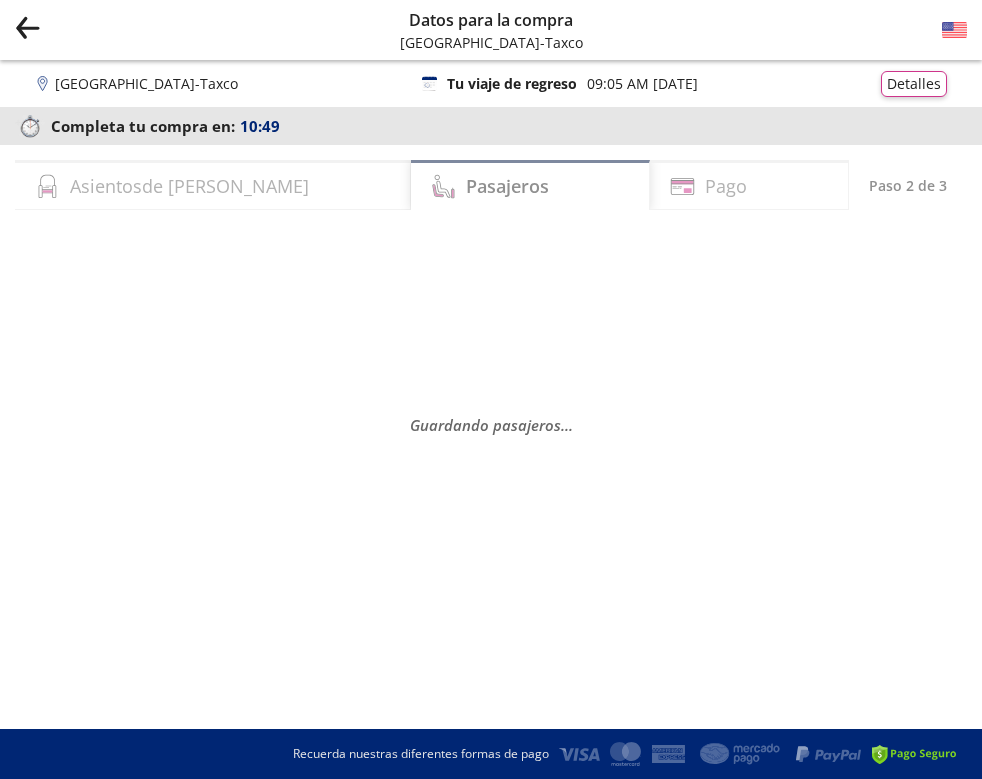 select on "MX" 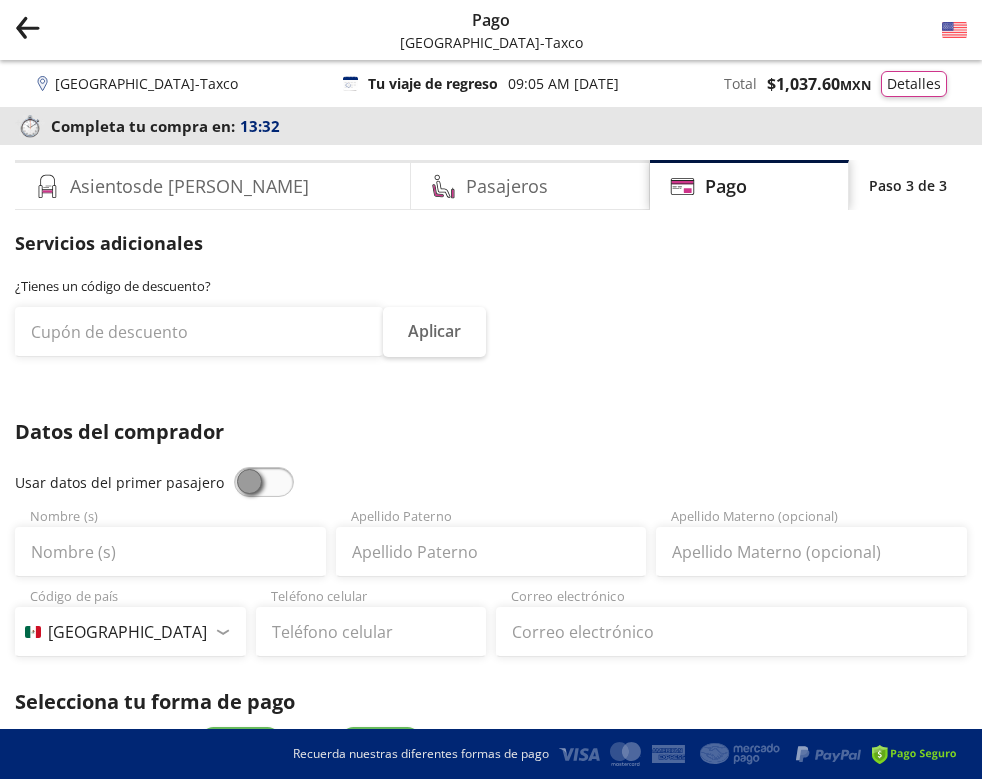 scroll, scrollTop: 0, scrollLeft: 0, axis: both 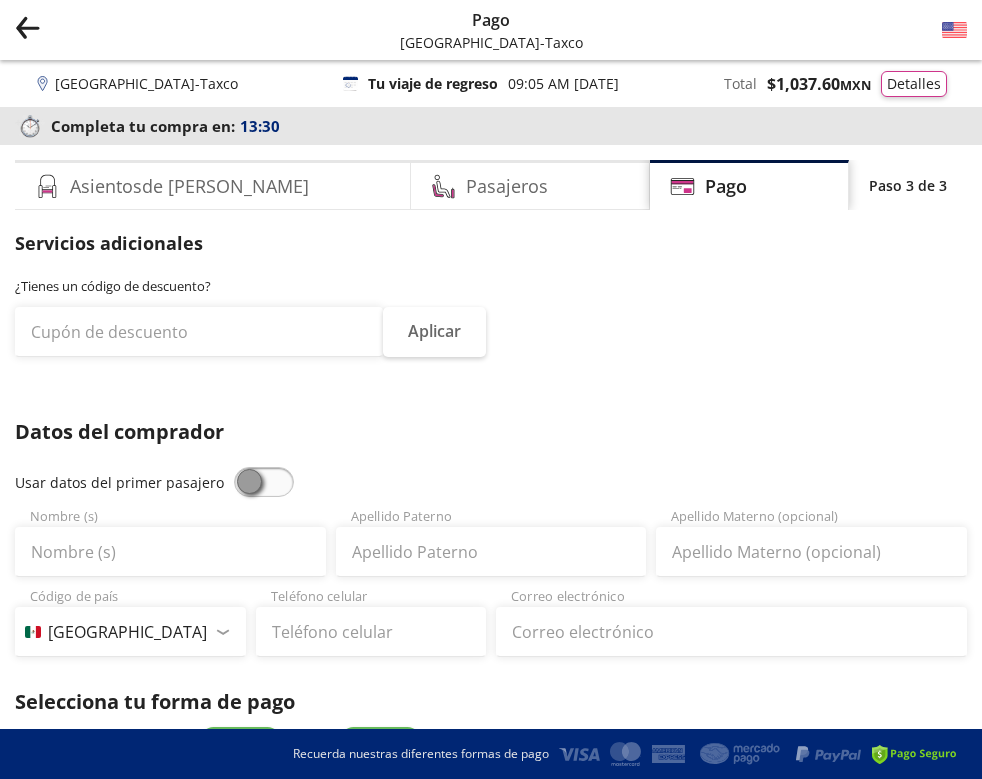 click 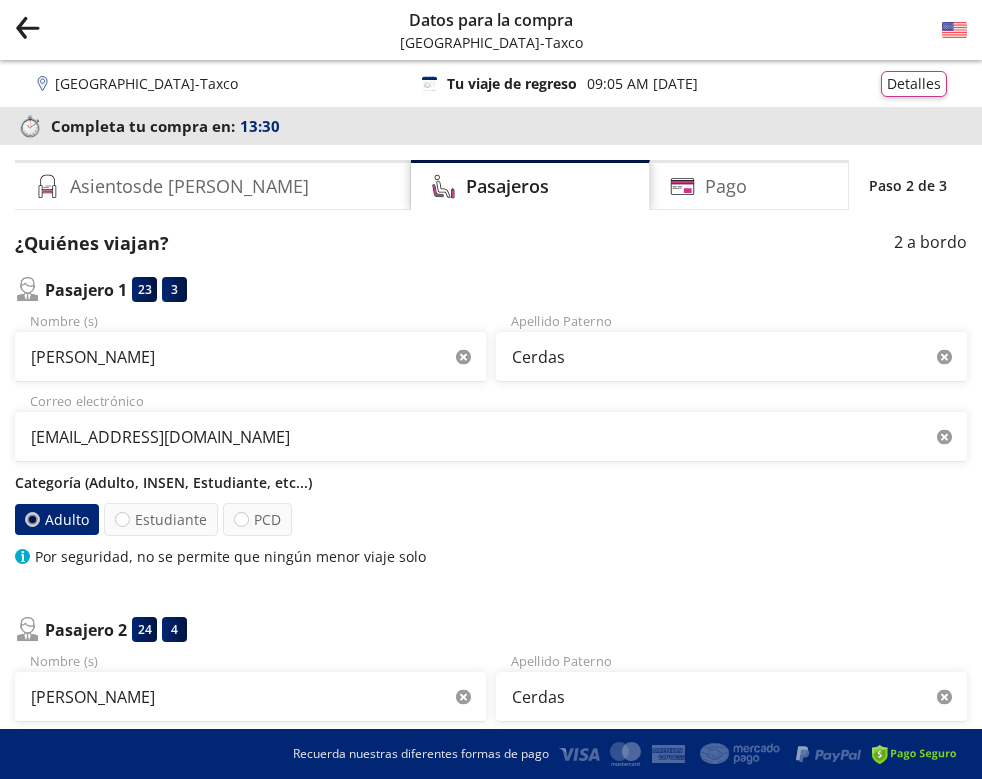 click 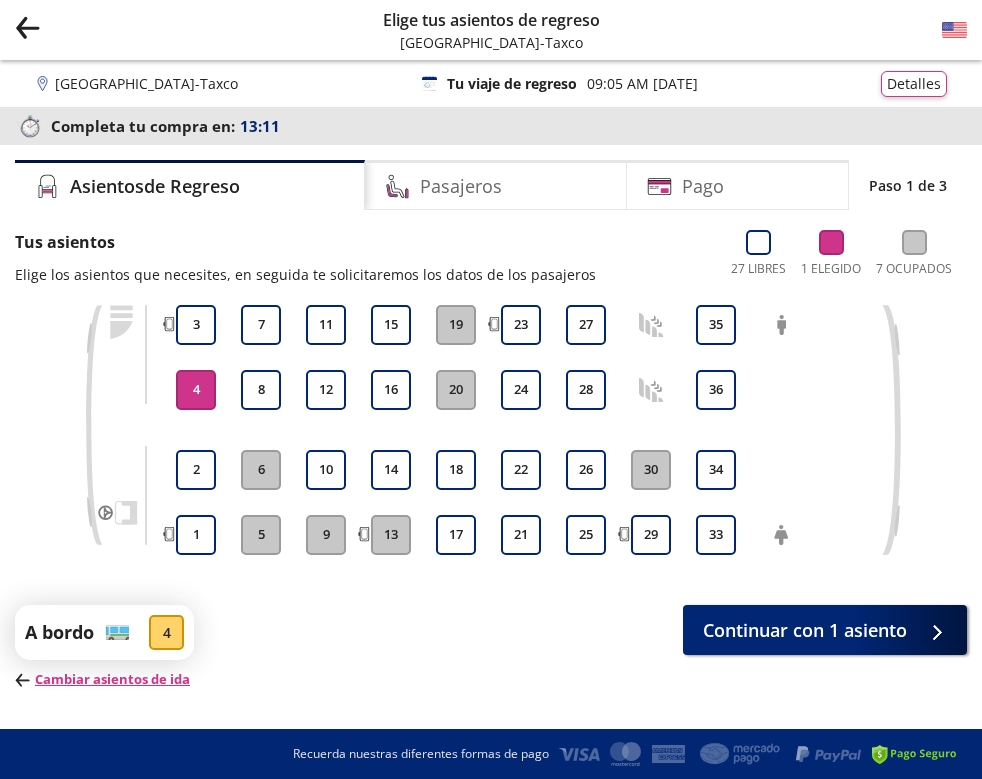 click 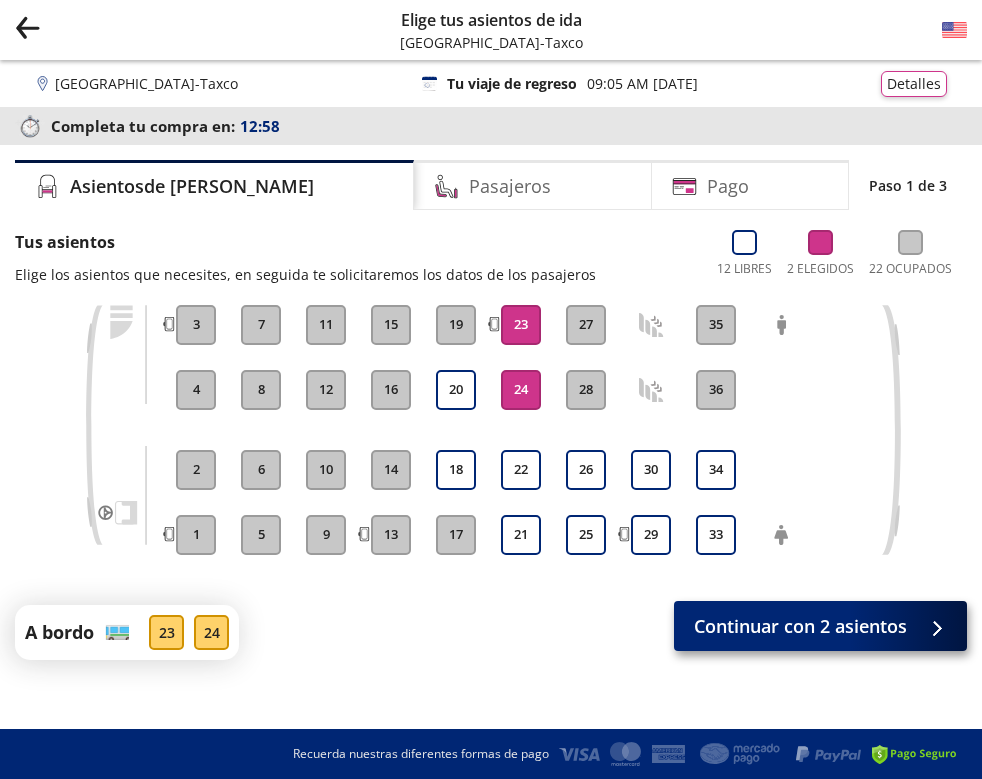click on "Continuar con 2 asientos" at bounding box center [800, 626] 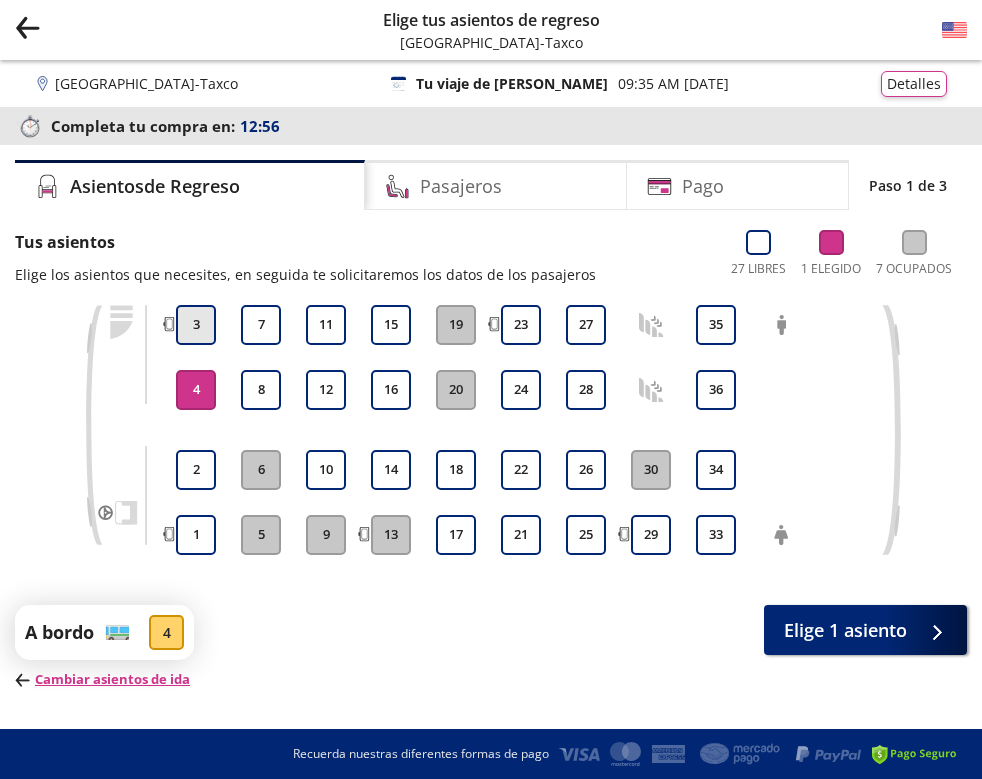 click on "3" at bounding box center (196, 325) 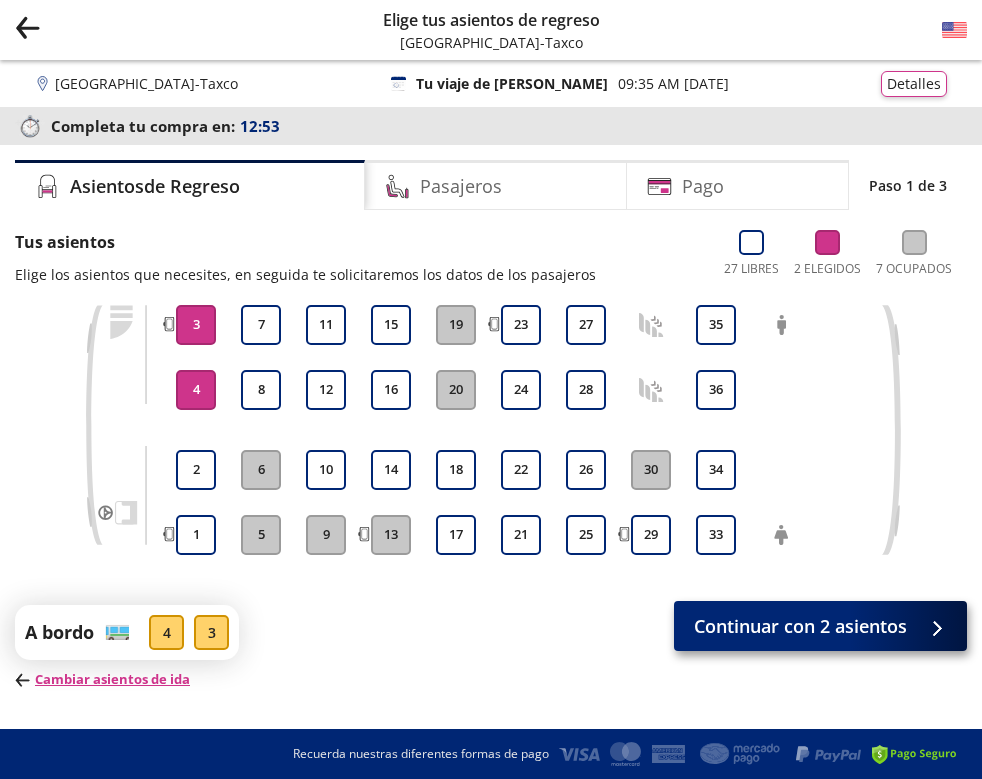 click on "Continuar con 2 asientos" at bounding box center (800, 626) 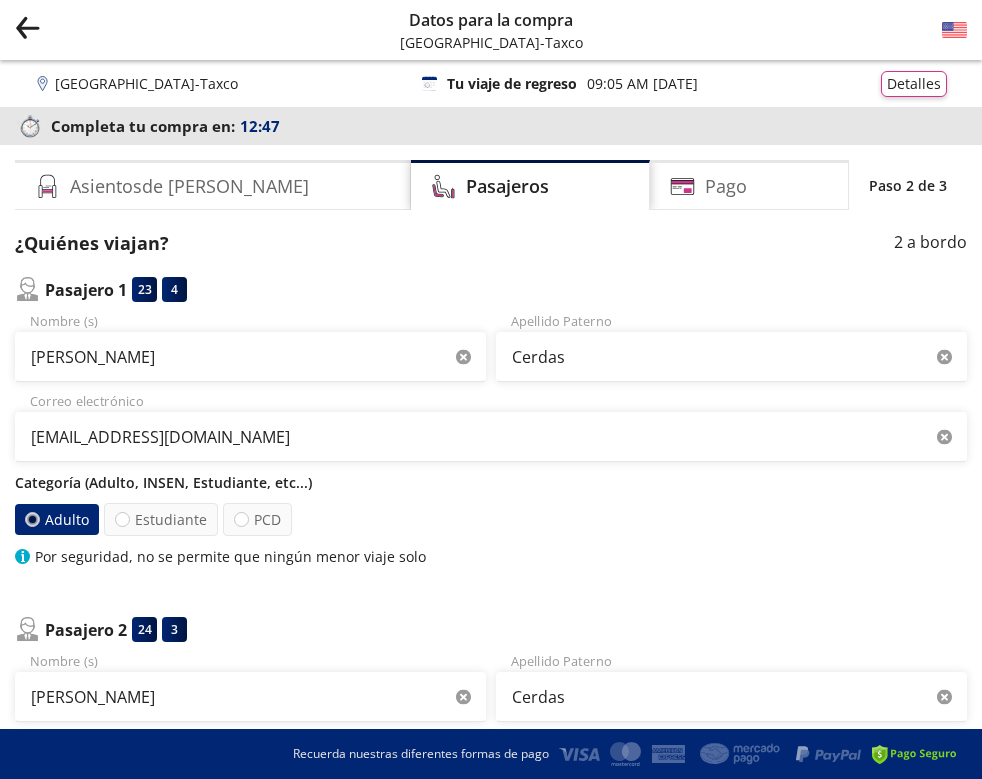 click on "Group 9 Created with Sketch." 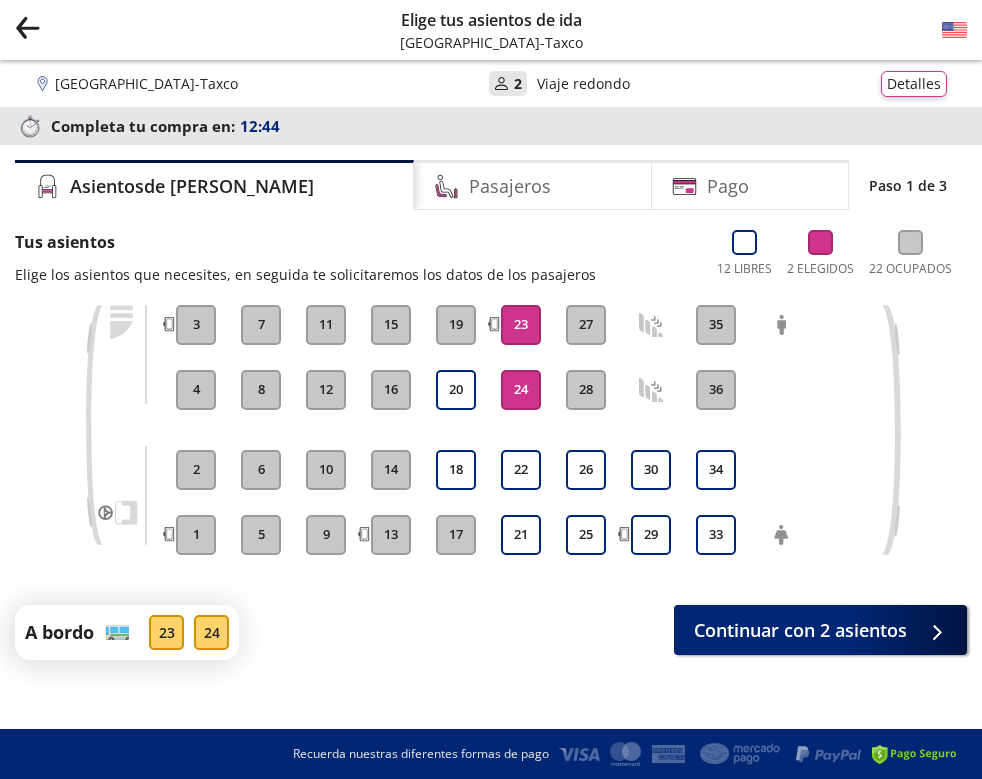 click on "Group 9 Created with Sketch." 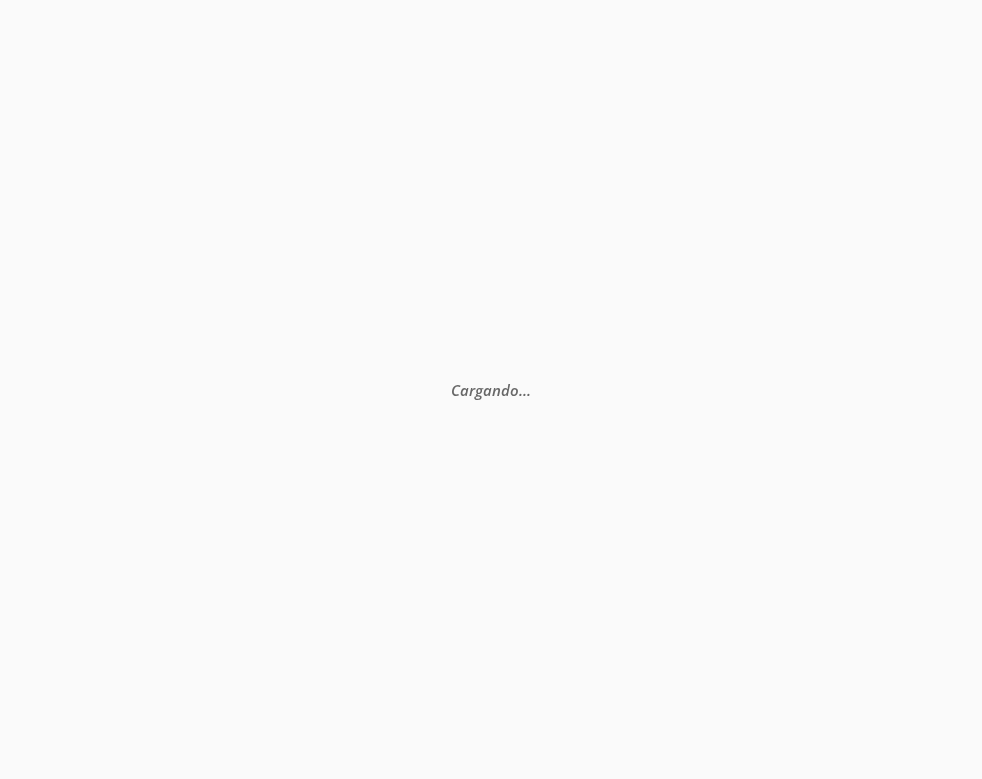 scroll, scrollTop: 0, scrollLeft: 0, axis: both 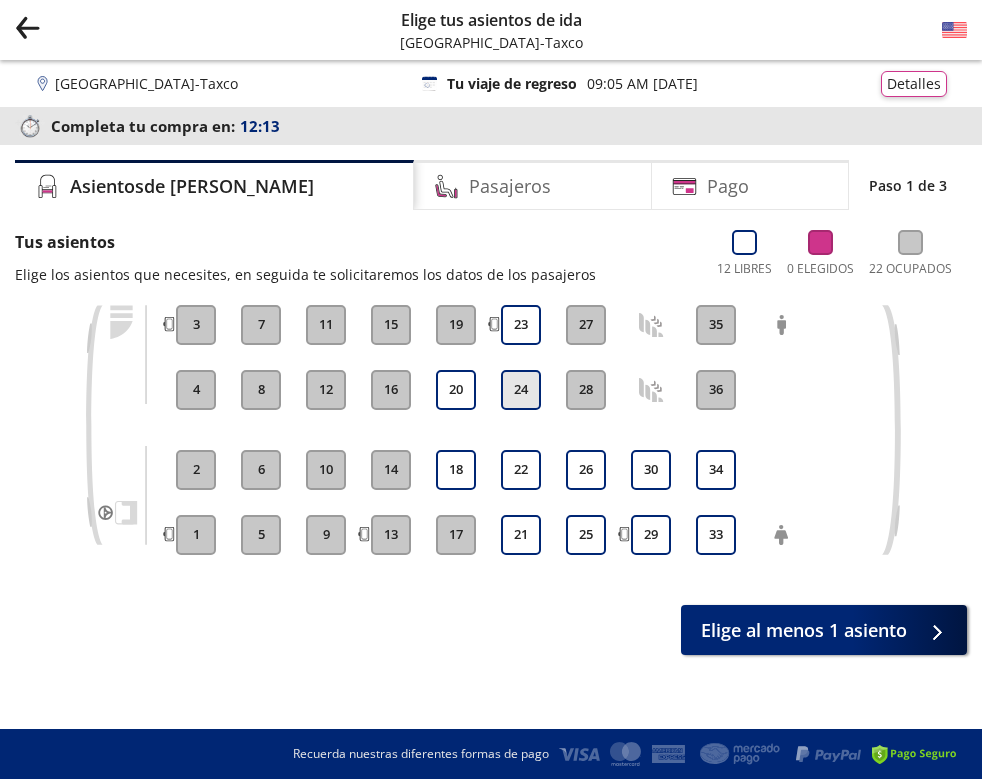 click on "24" at bounding box center (521, 390) 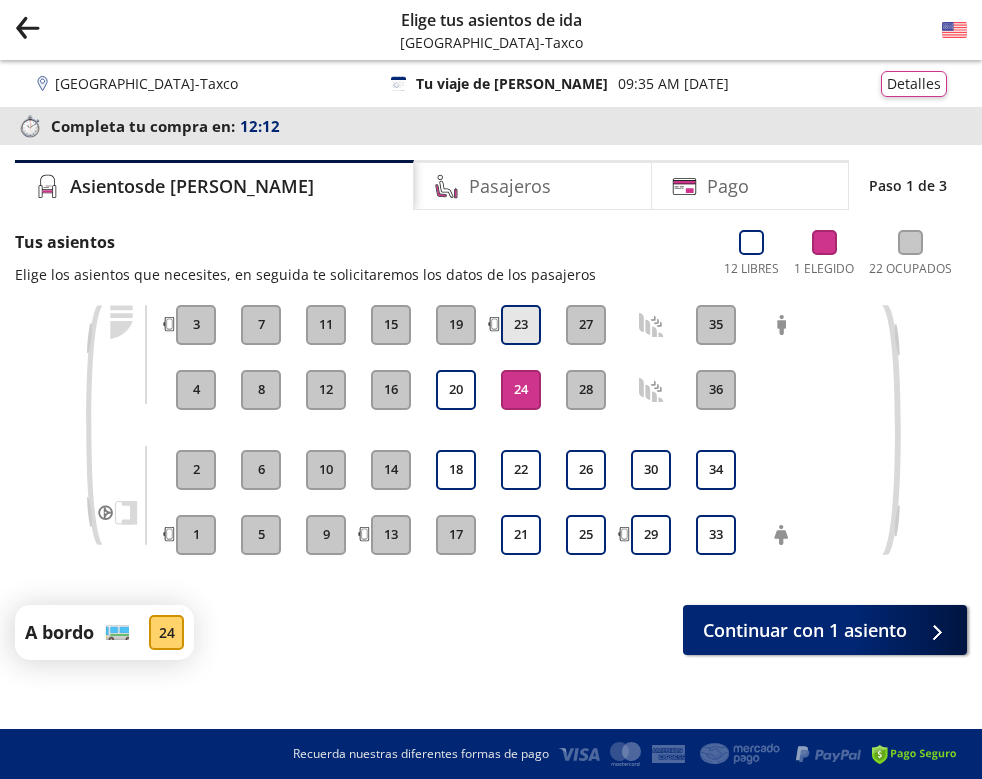 click on "23" at bounding box center (521, 325) 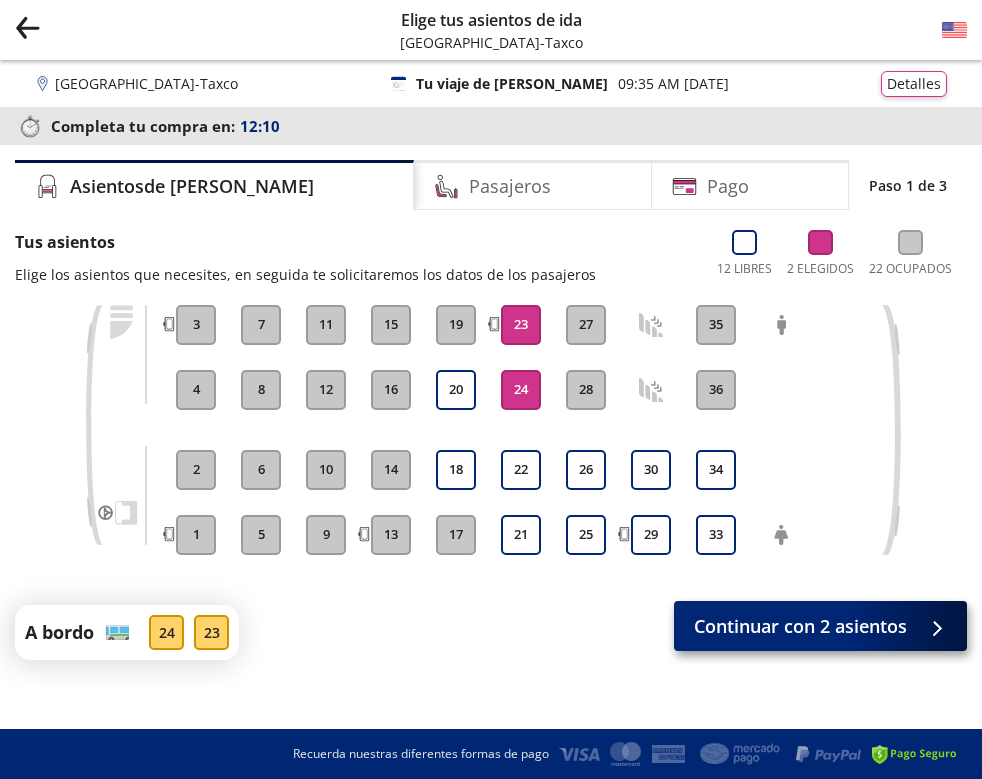 click on "Continuar con 2 asientos" at bounding box center (800, 626) 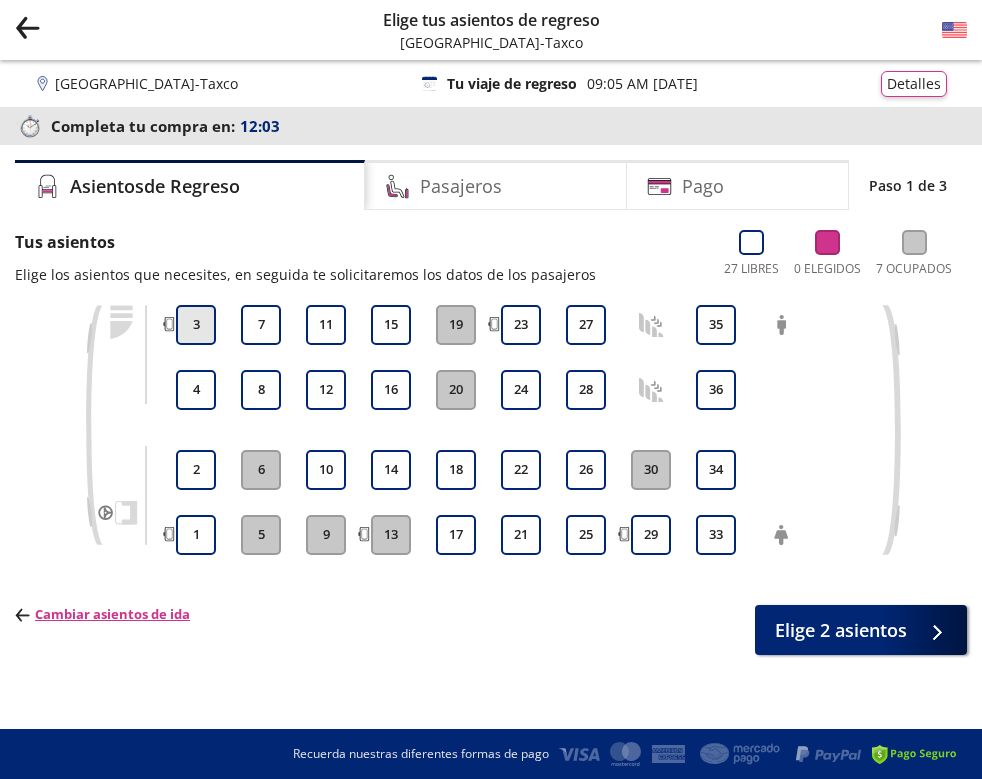 click on "3" at bounding box center [196, 325] 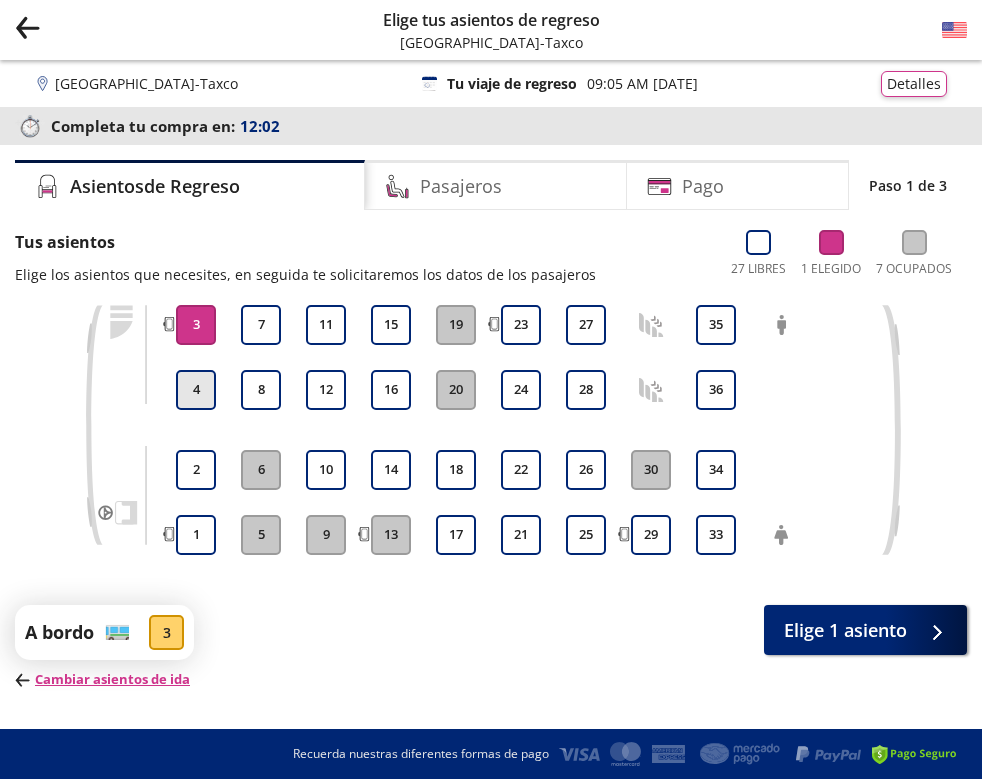 click on "4" at bounding box center [196, 390] 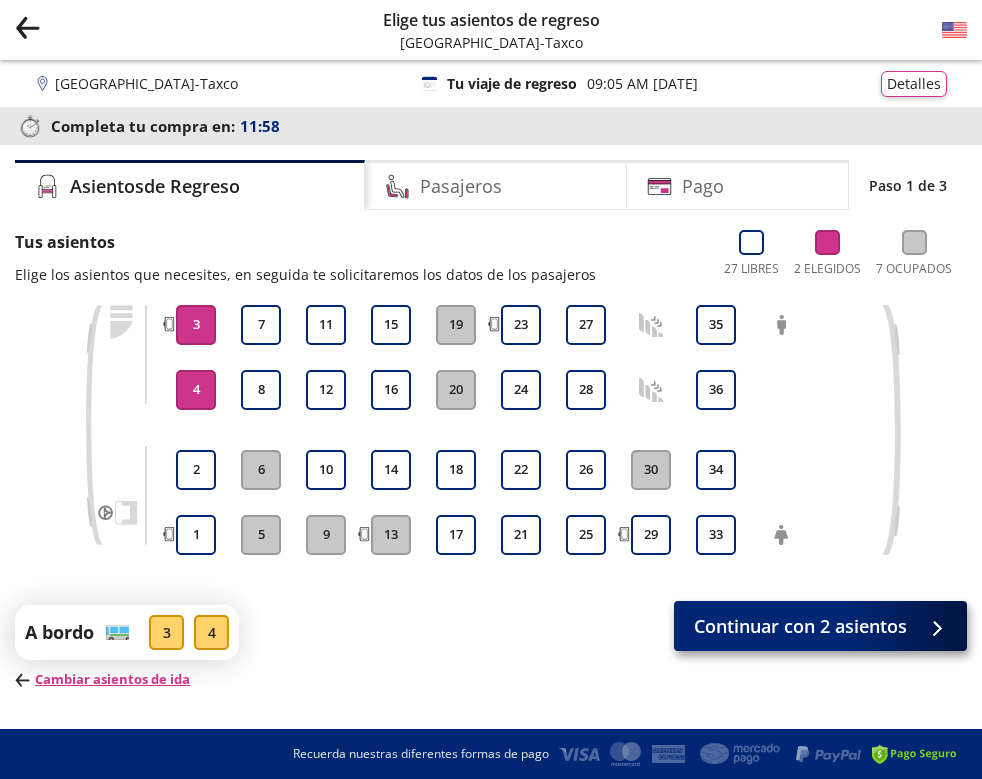 click on "Continuar con 2 asientos" at bounding box center [800, 626] 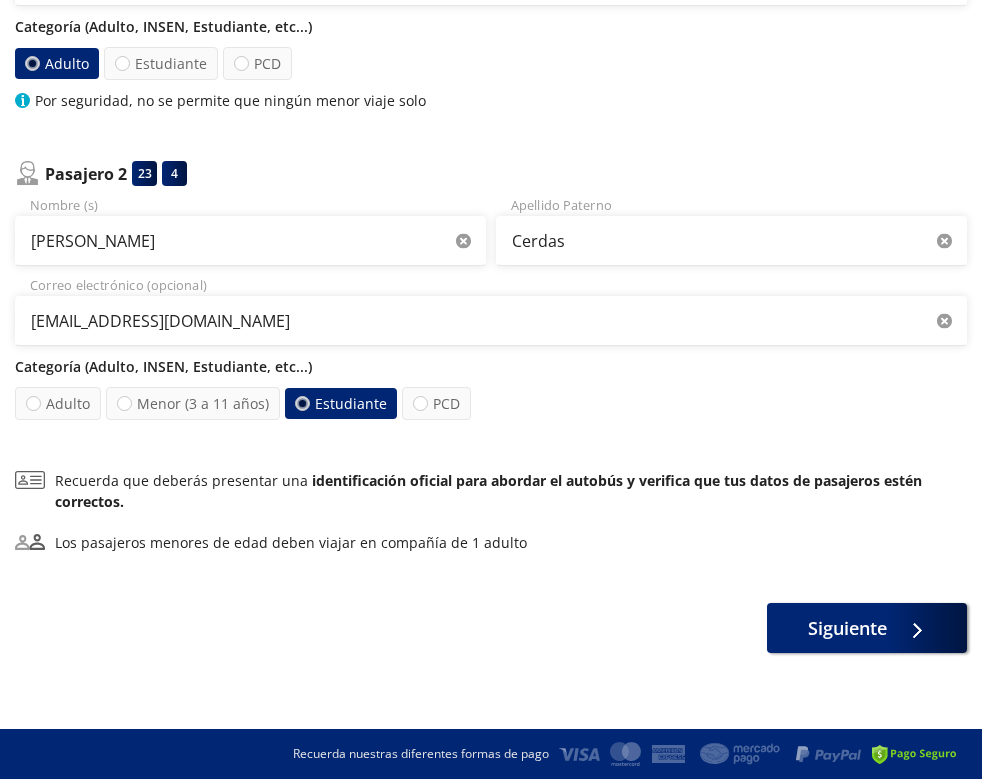 scroll, scrollTop: 456, scrollLeft: 0, axis: vertical 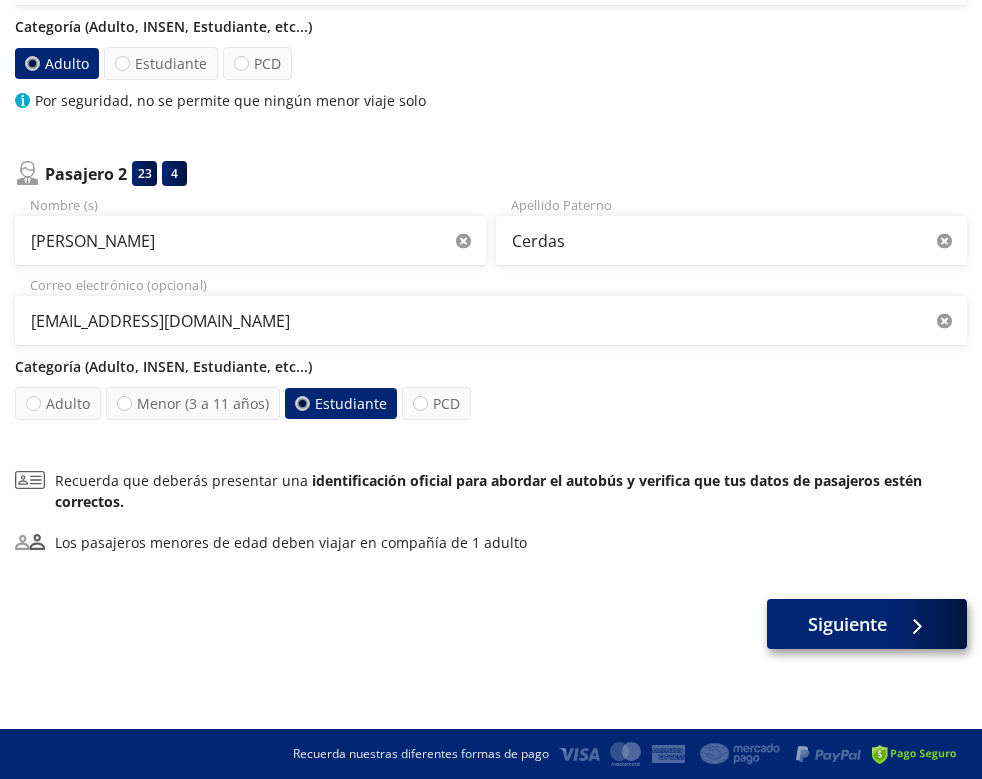 click on "Siguiente" at bounding box center (847, 624) 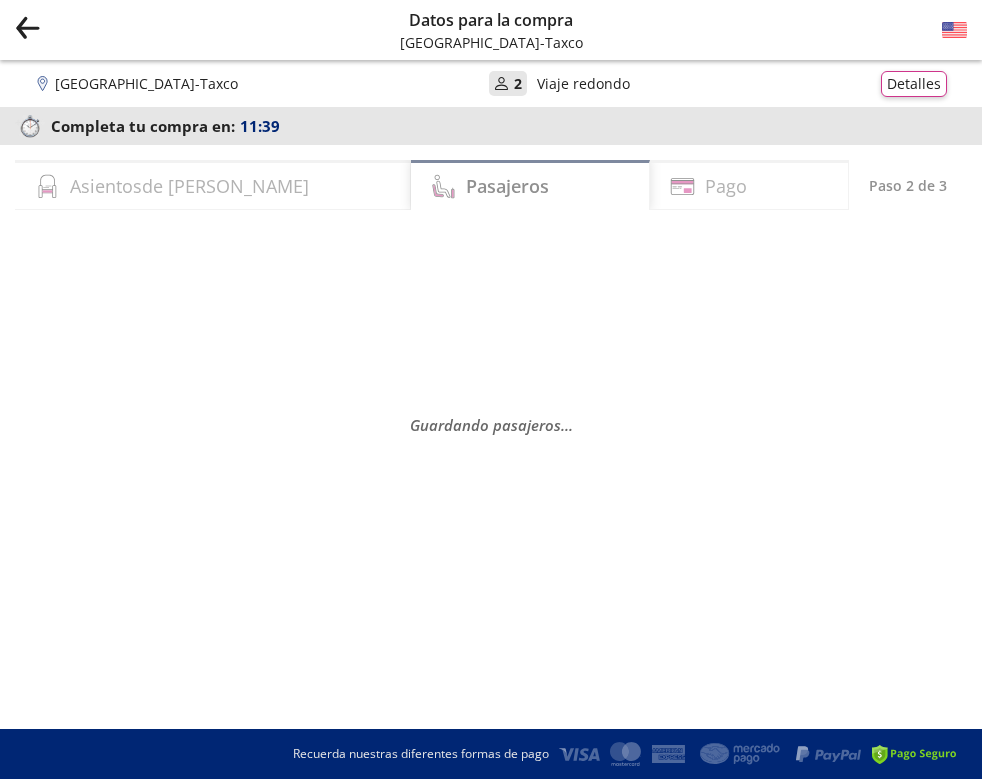 scroll, scrollTop: 0, scrollLeft: 0, axis: both 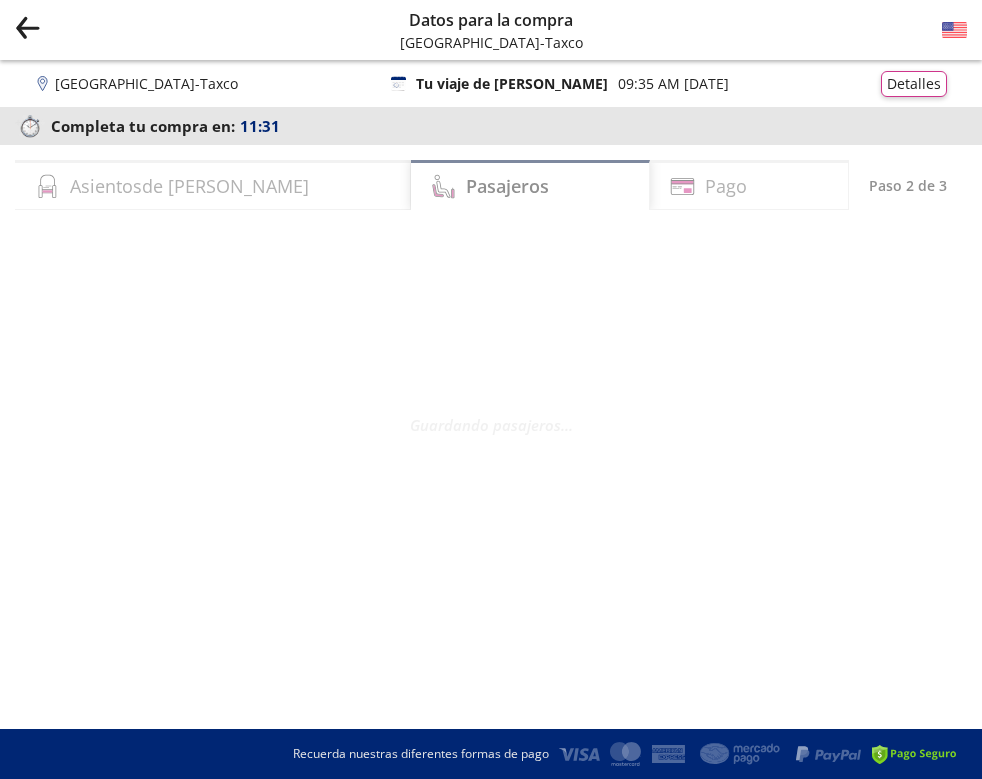 select on "MX" 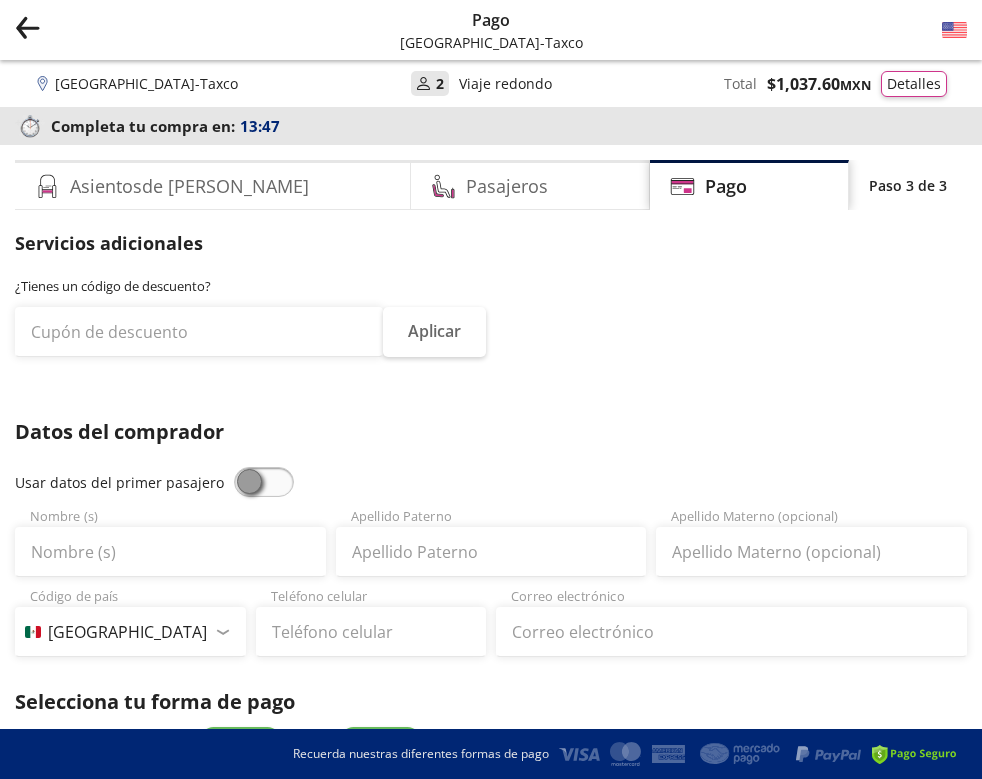 click at bounding box center (264, 482) 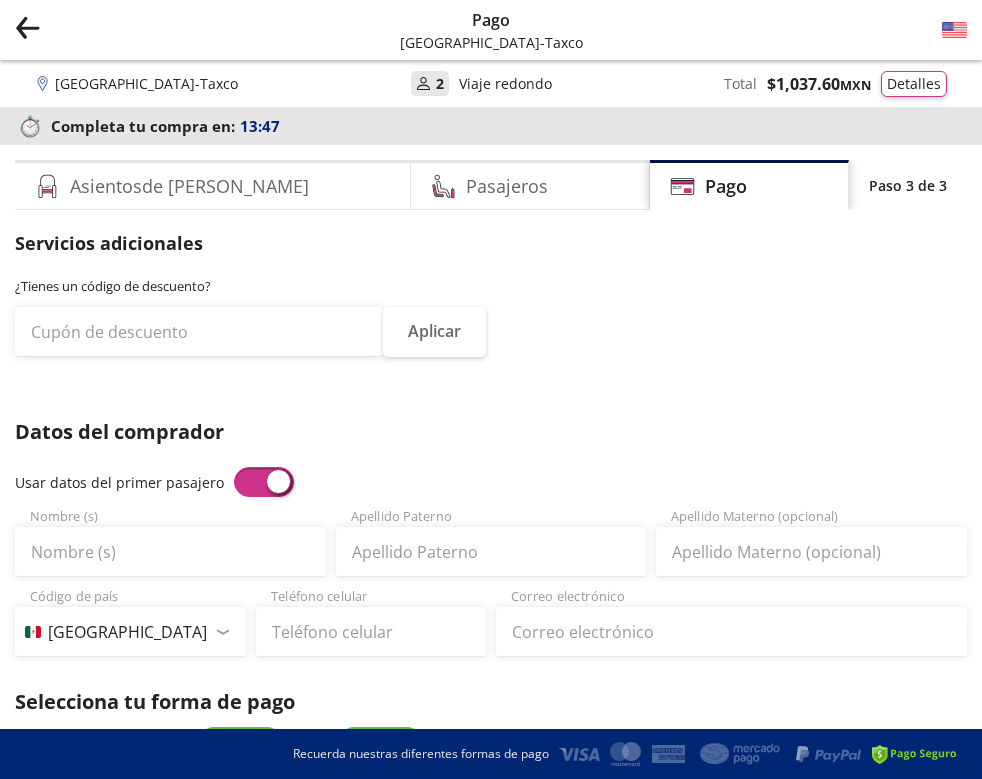 type on "[PERSON_NAME]" 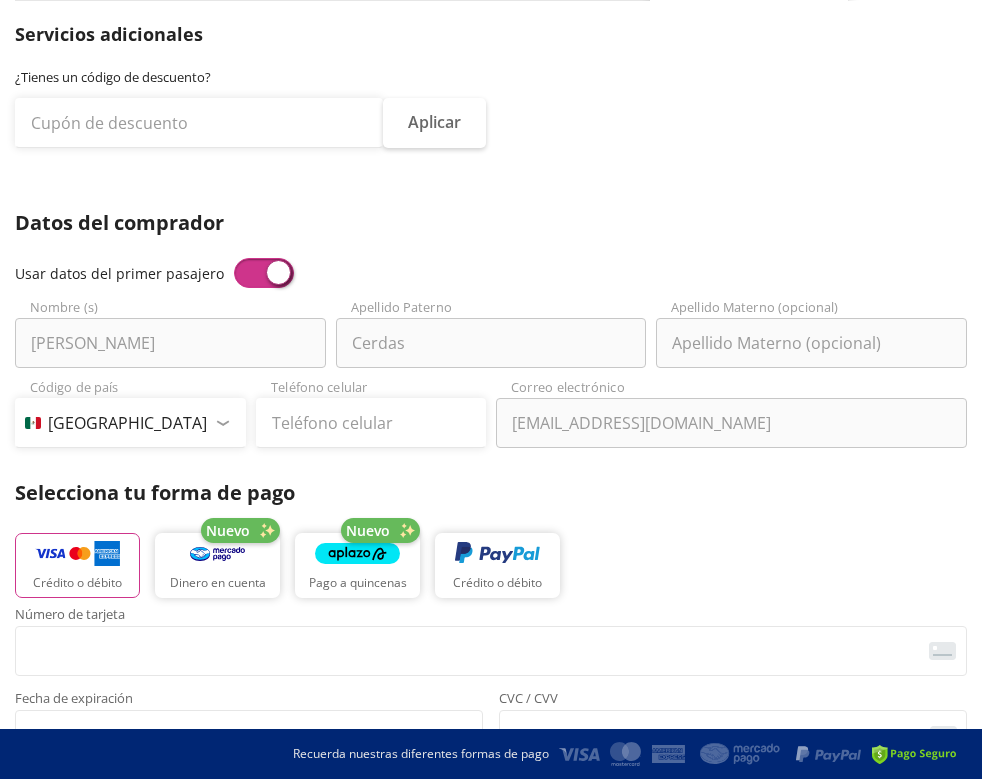 scroll, scrollTop: 215, scrollLeft: 0, axis: vertical 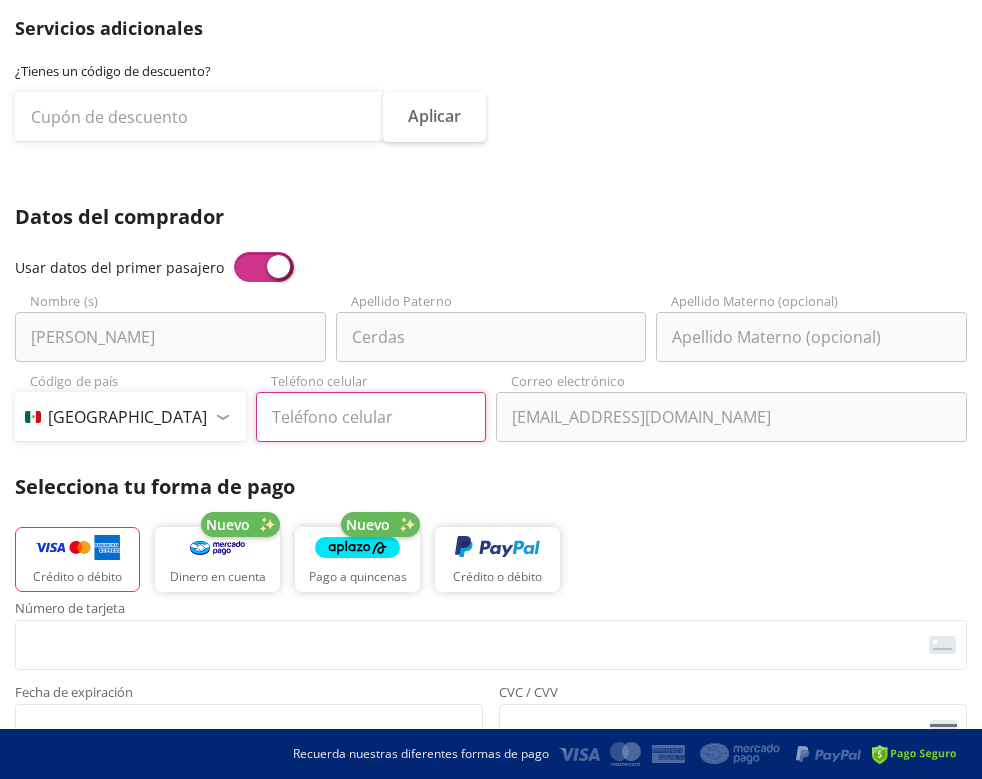 click on "Teléfono celular" at bounding box center (371, 417) 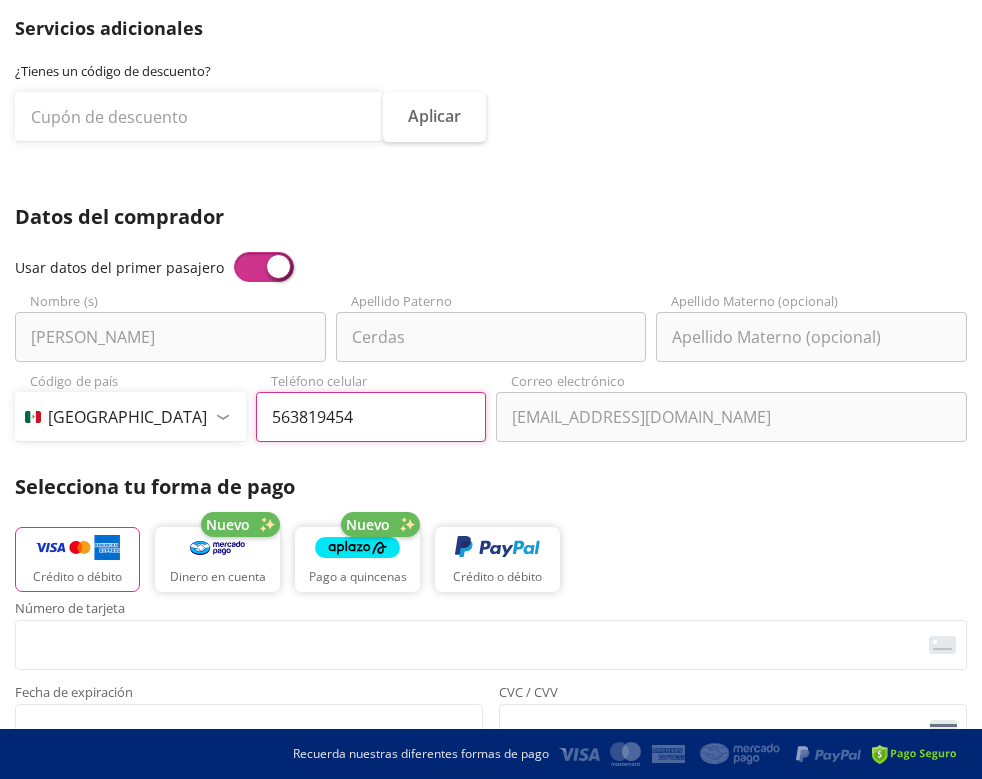 type on "56 3819 4549" 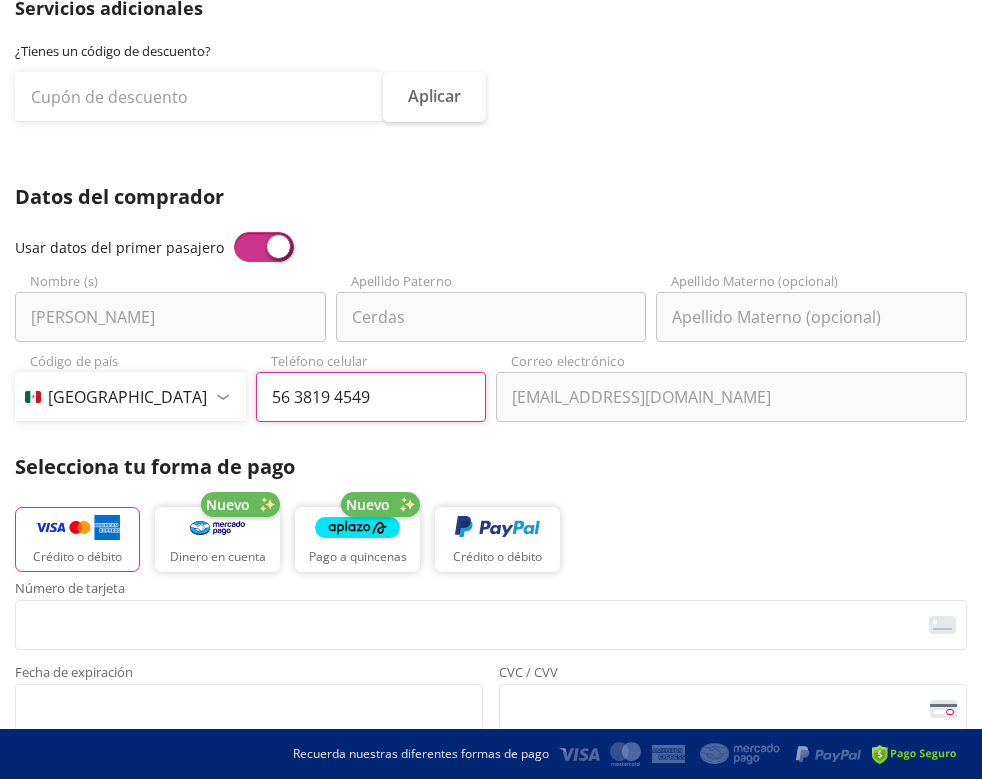 scroll, scrollTop: 256, scrollLeft: 0, axis: vertical 